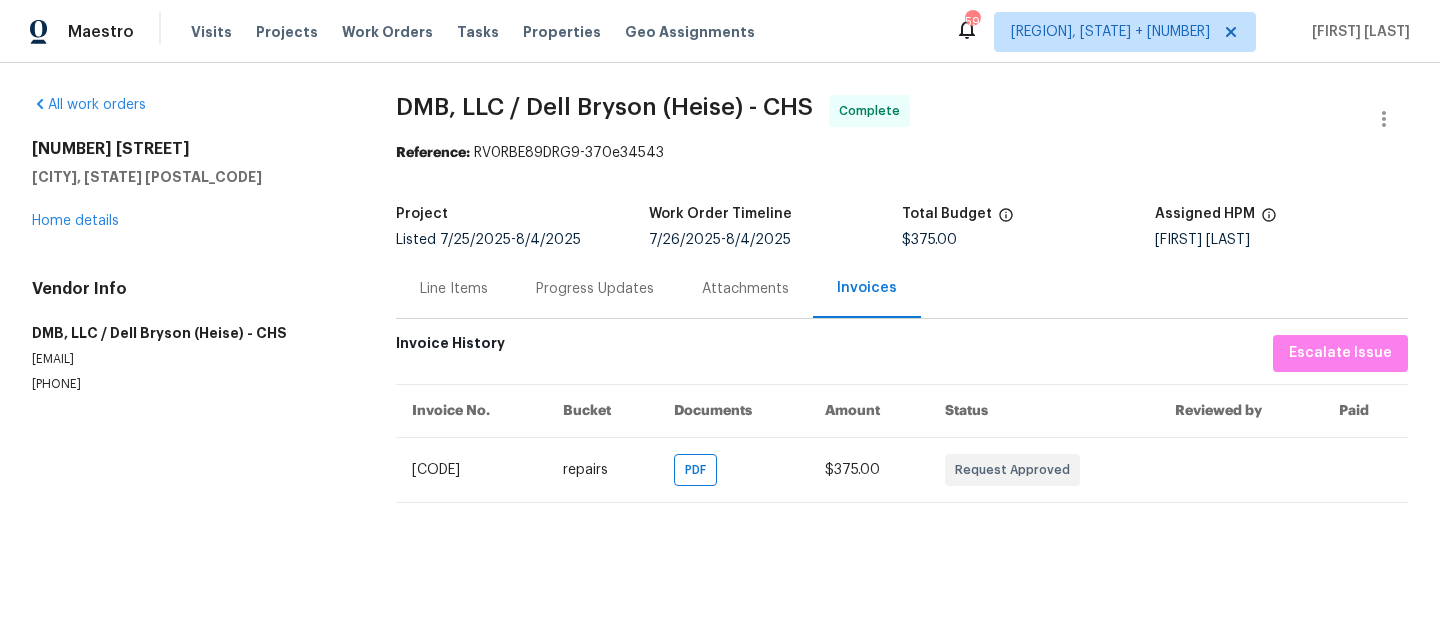 scroll, scrollTop: 0, scrollLeft: 0, axis: both 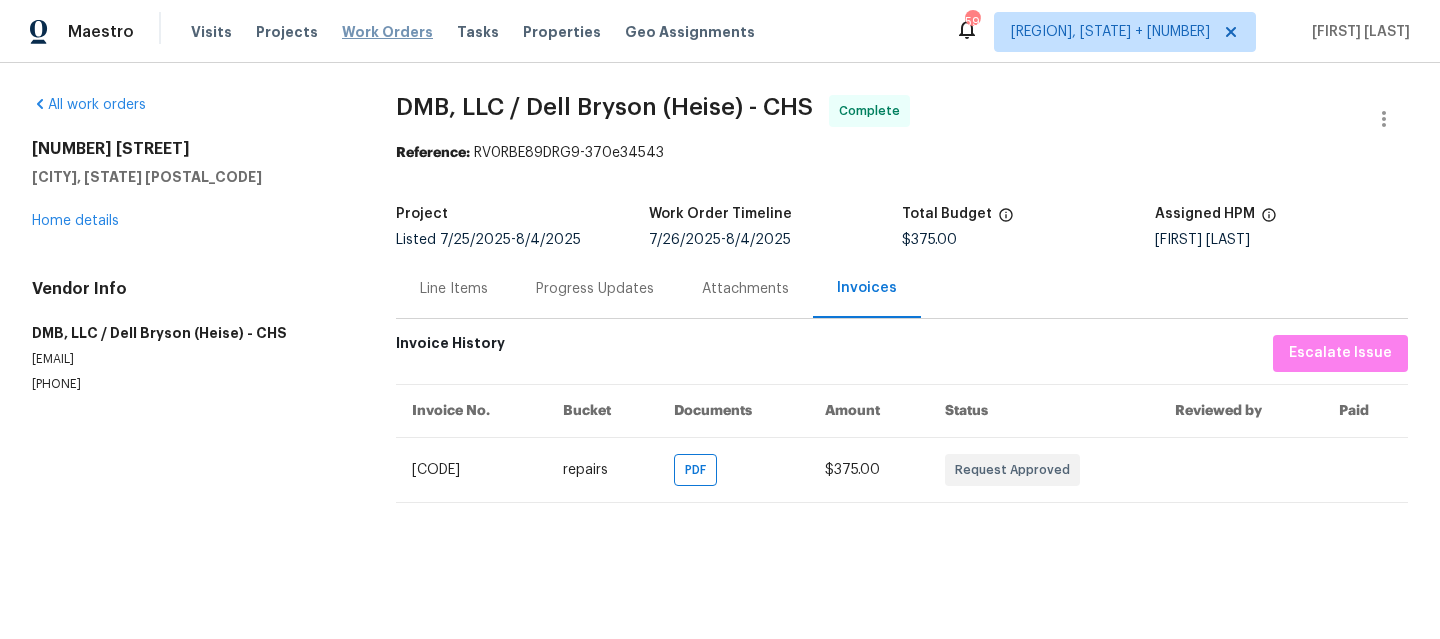 click on "Work Orders" at bounding box center (387, 32) 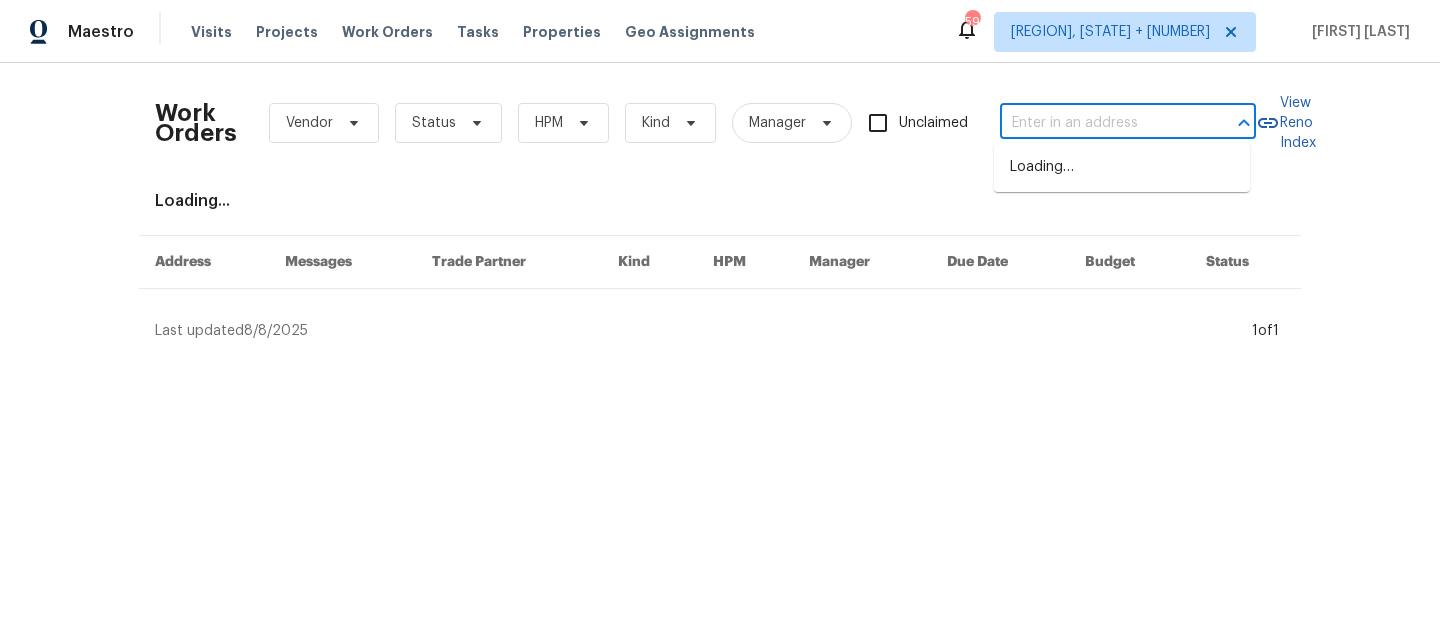 click at bounding box center (1100, 123) 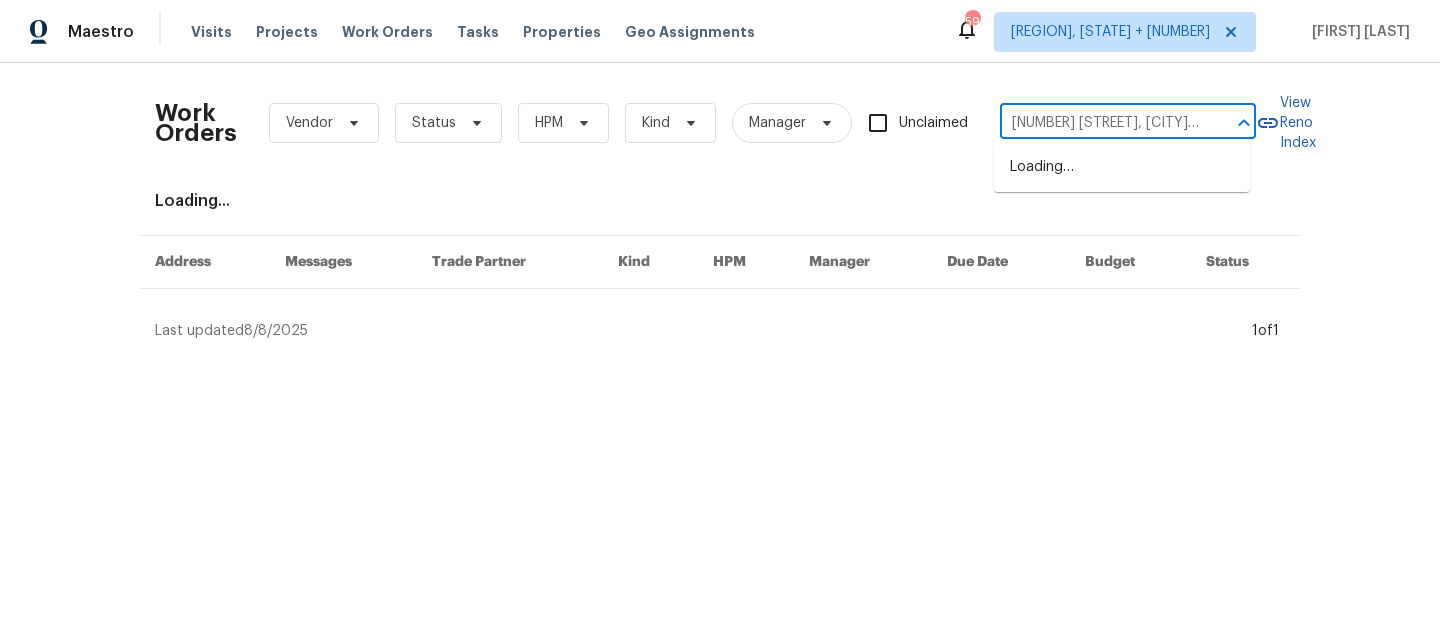 scroll, scrollTop: 0, scrollLeft: 54, axis: horizontal 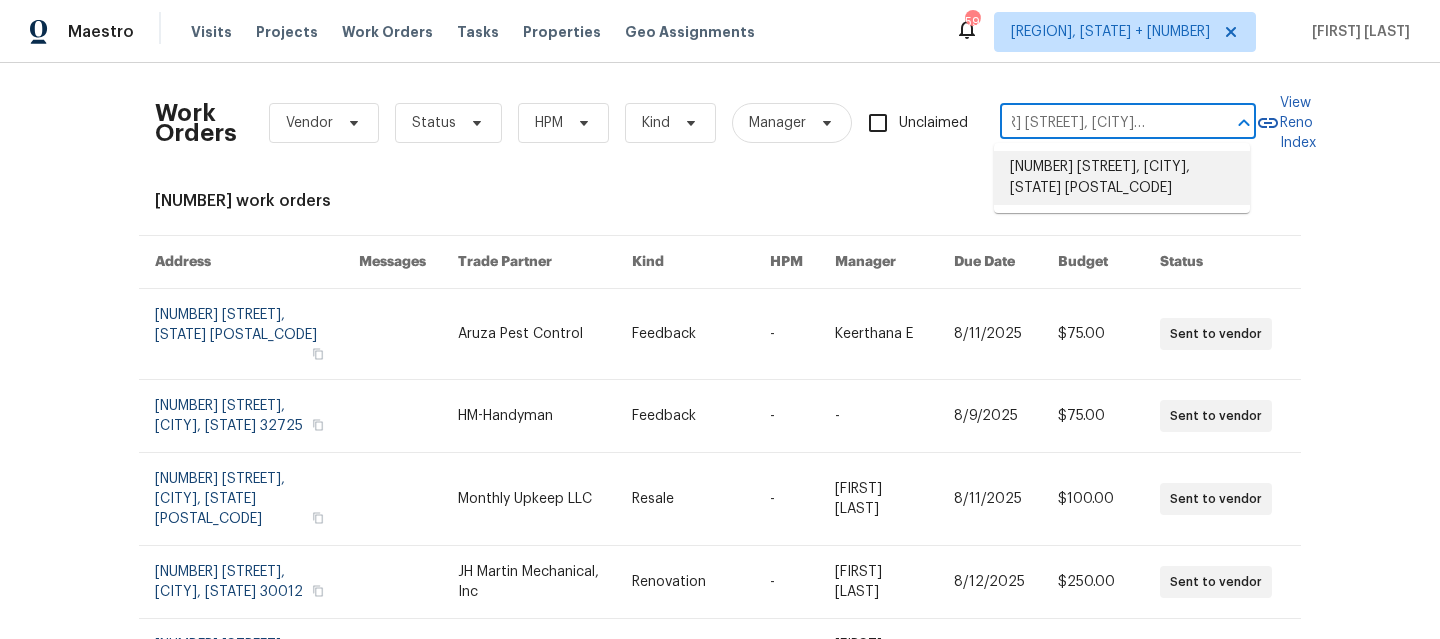 click on "[NUMBER] [STREET], [CITY], [STATE] [POSTAL_CODE]" at bounding box center [1122, 178] 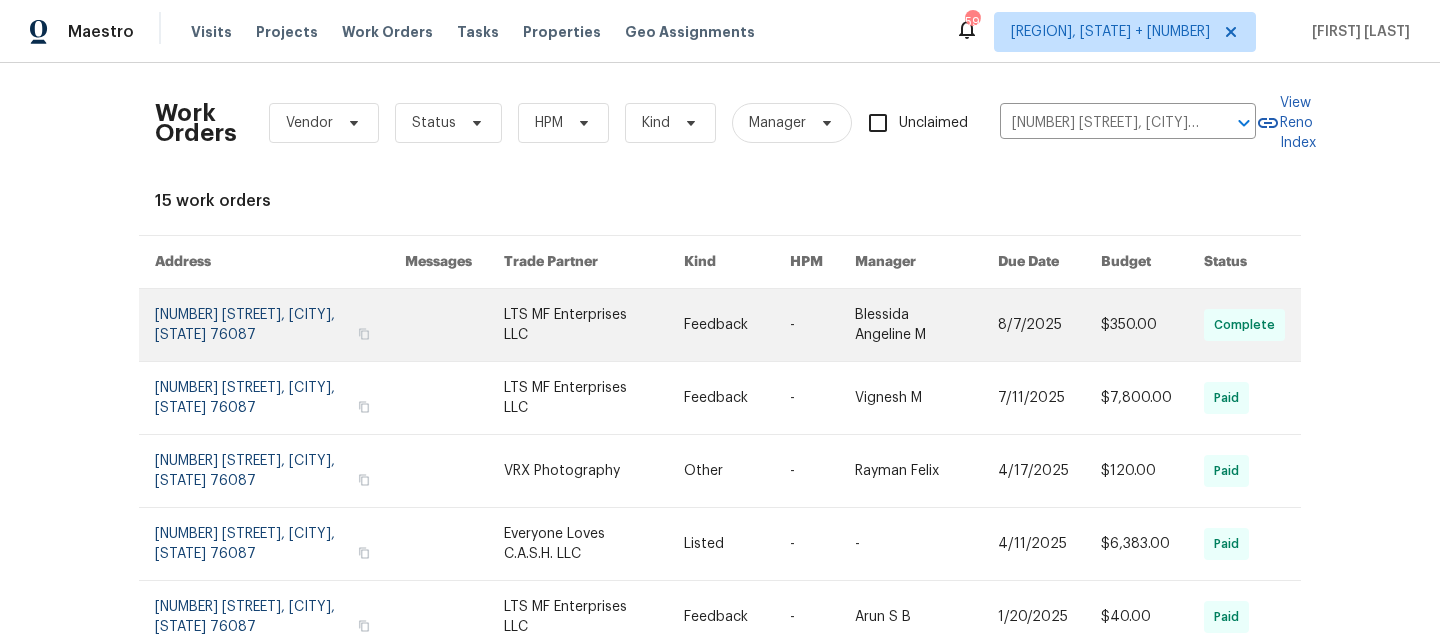 click at bounding box center [280, 325] 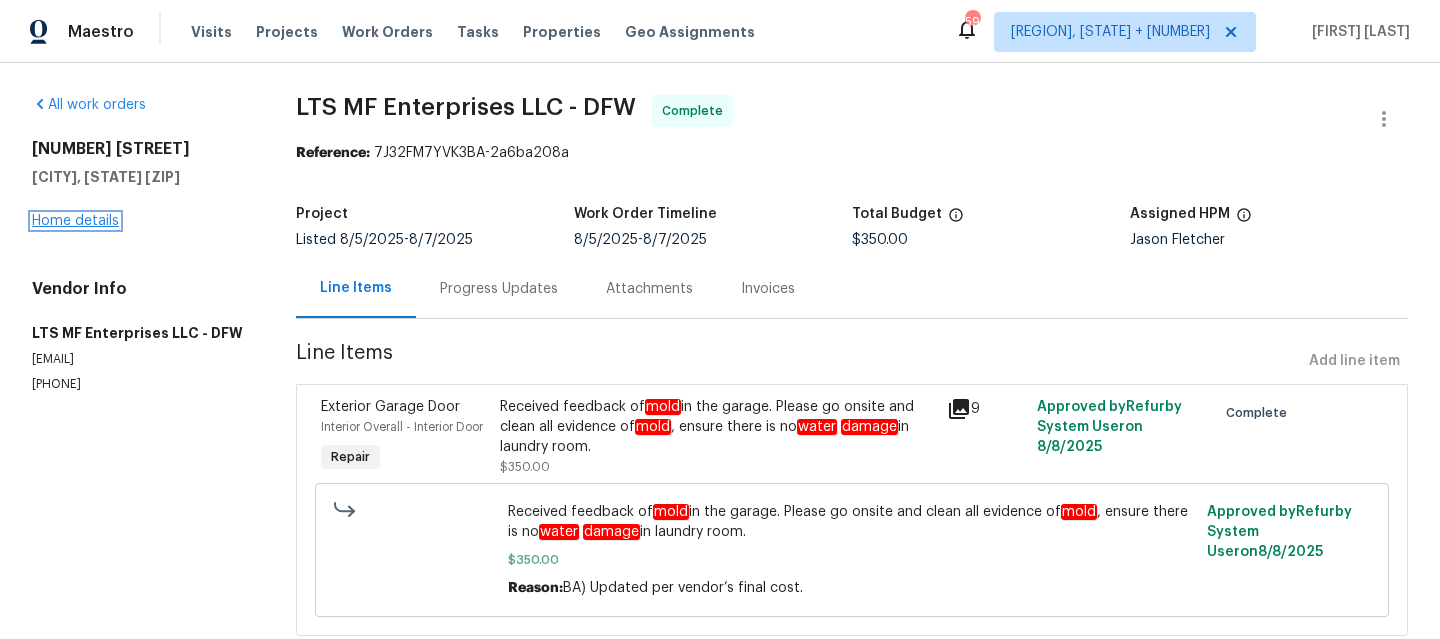 click on "Home details" at bounding box center (75, 221) 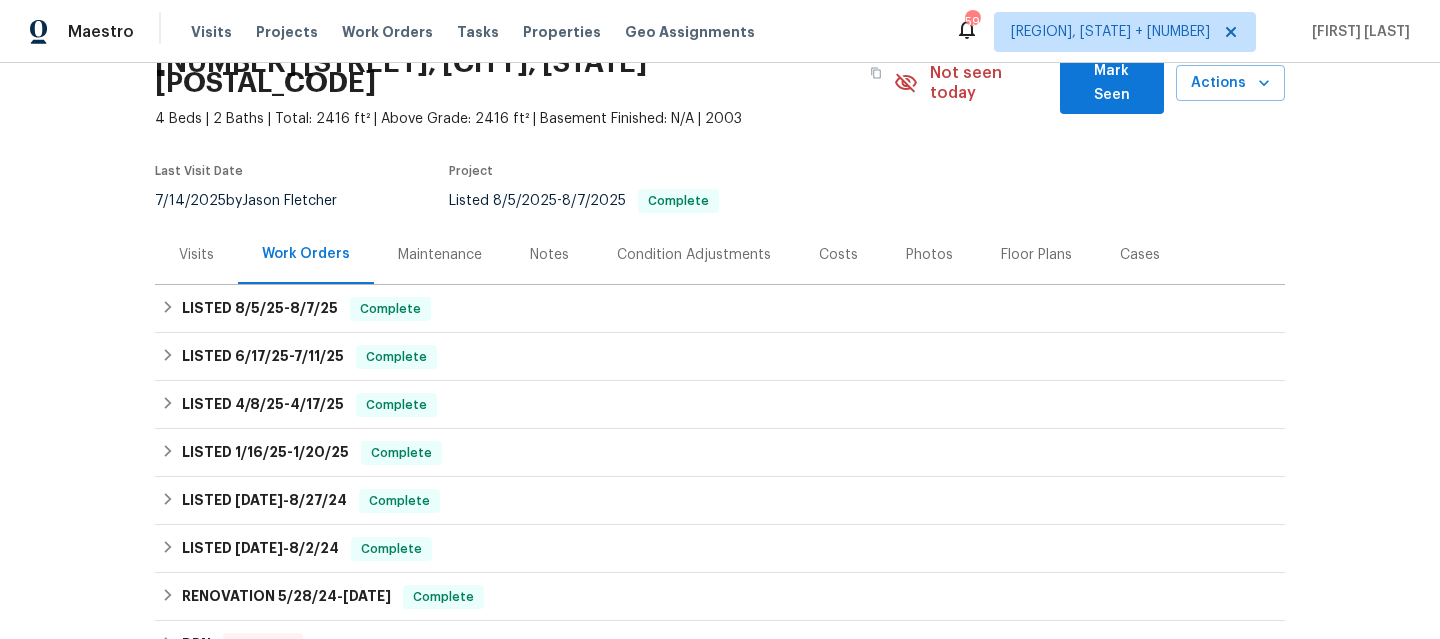 scroll, scrollTop: 101, scrollLeft: 0, axis: vertical 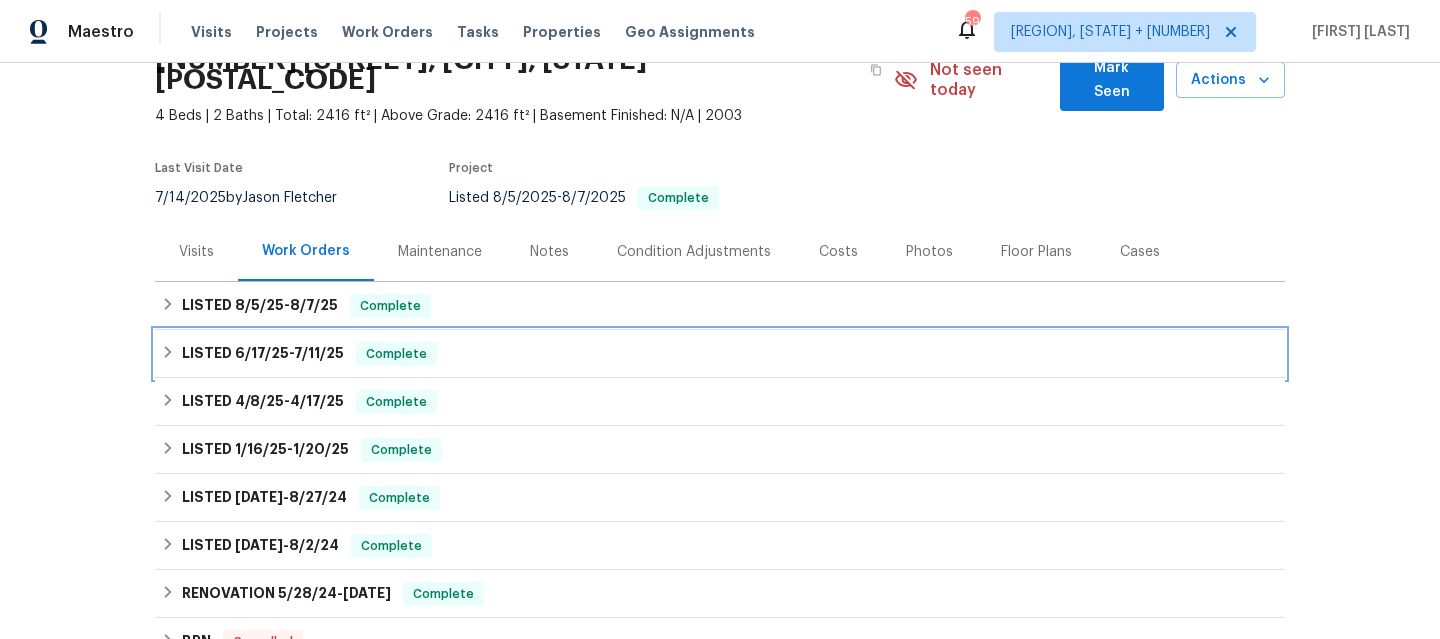 click on "LISTED [DATE] - [DATE] Complete" at bounding box center [720, 354] 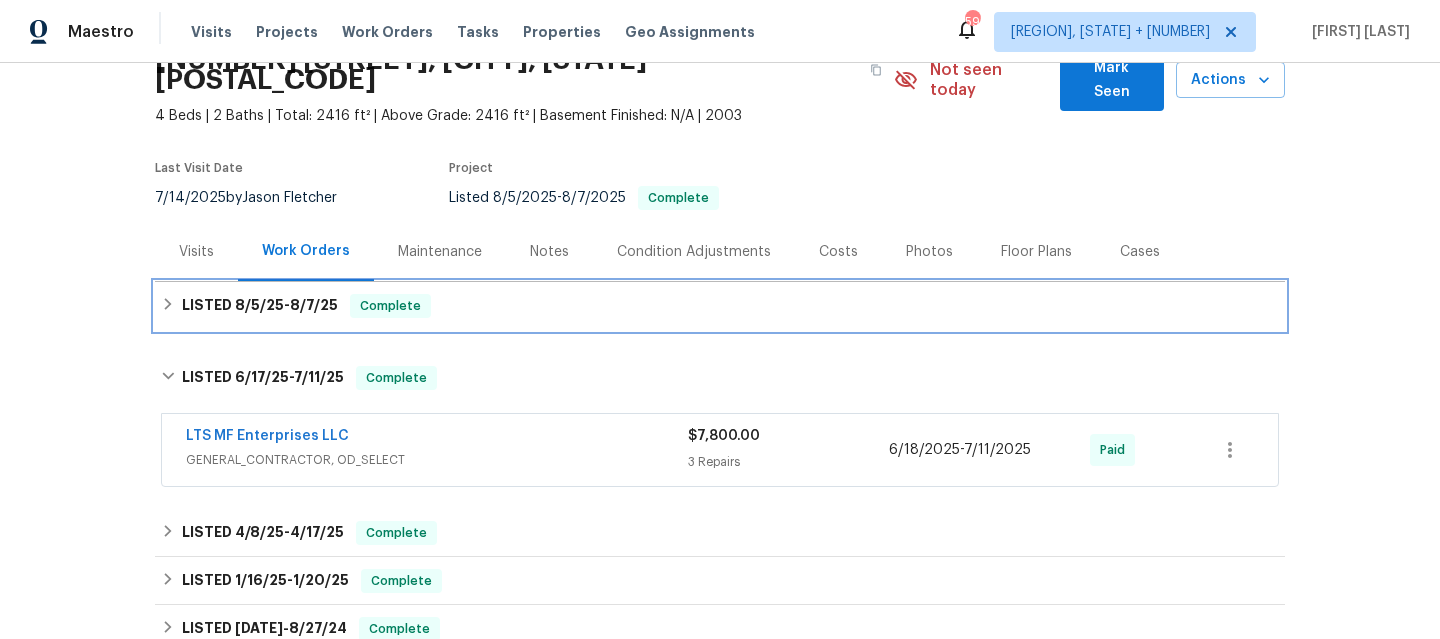 click on "LISTED [DATE] - [DATE] Complete" at bounding box center (720, 306) 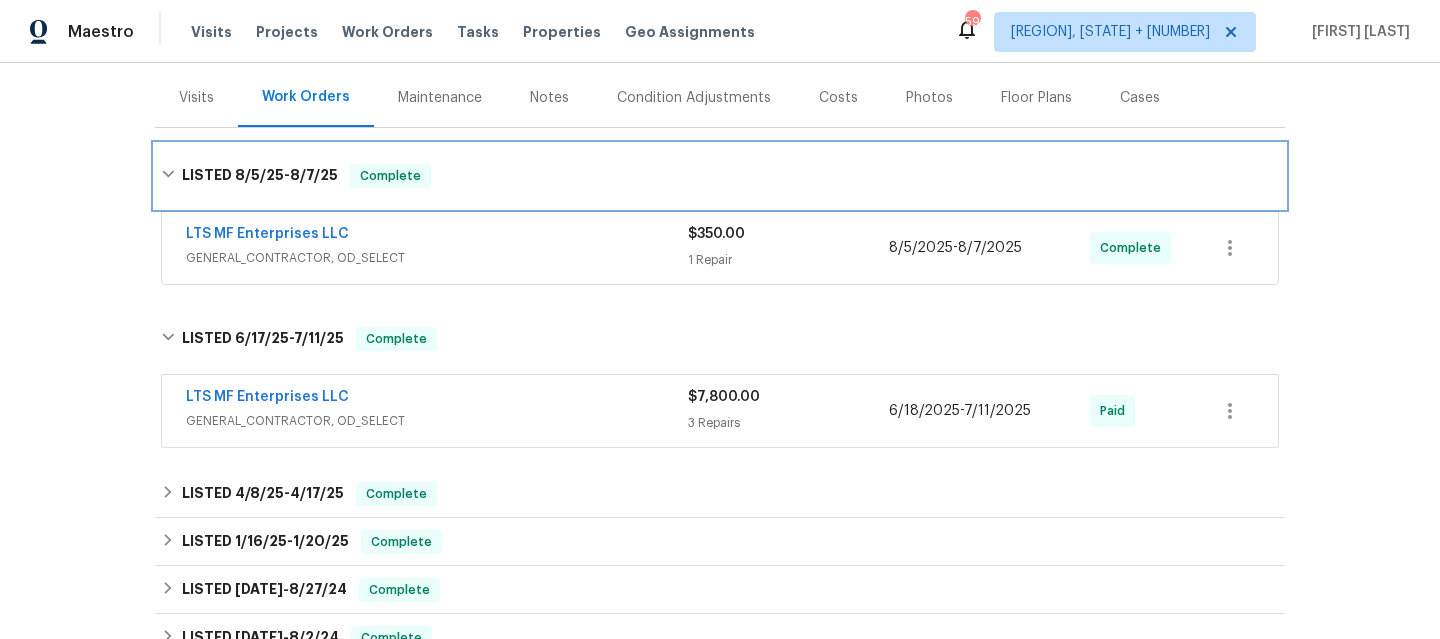 scroll, scrollTop: 292, scrollLeft: 0, axis: vertical 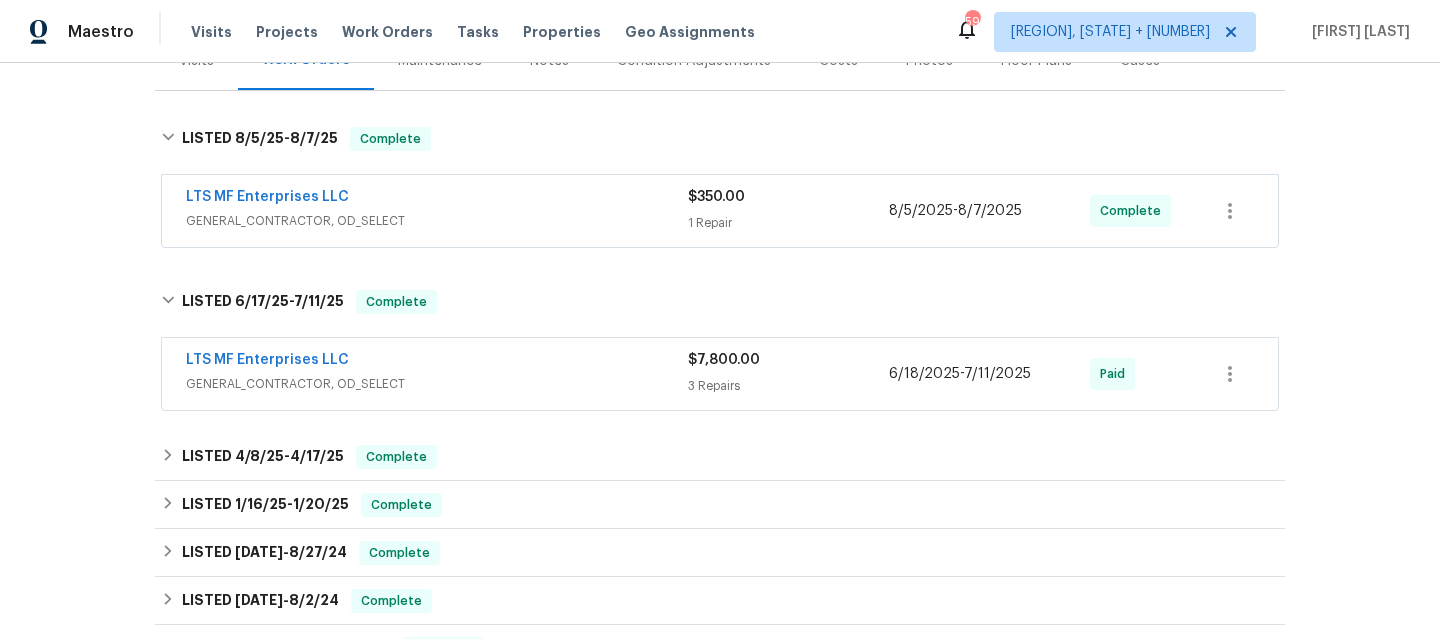 click on "LTS MF Enterprises LLC" at bounding box center [437, 362] 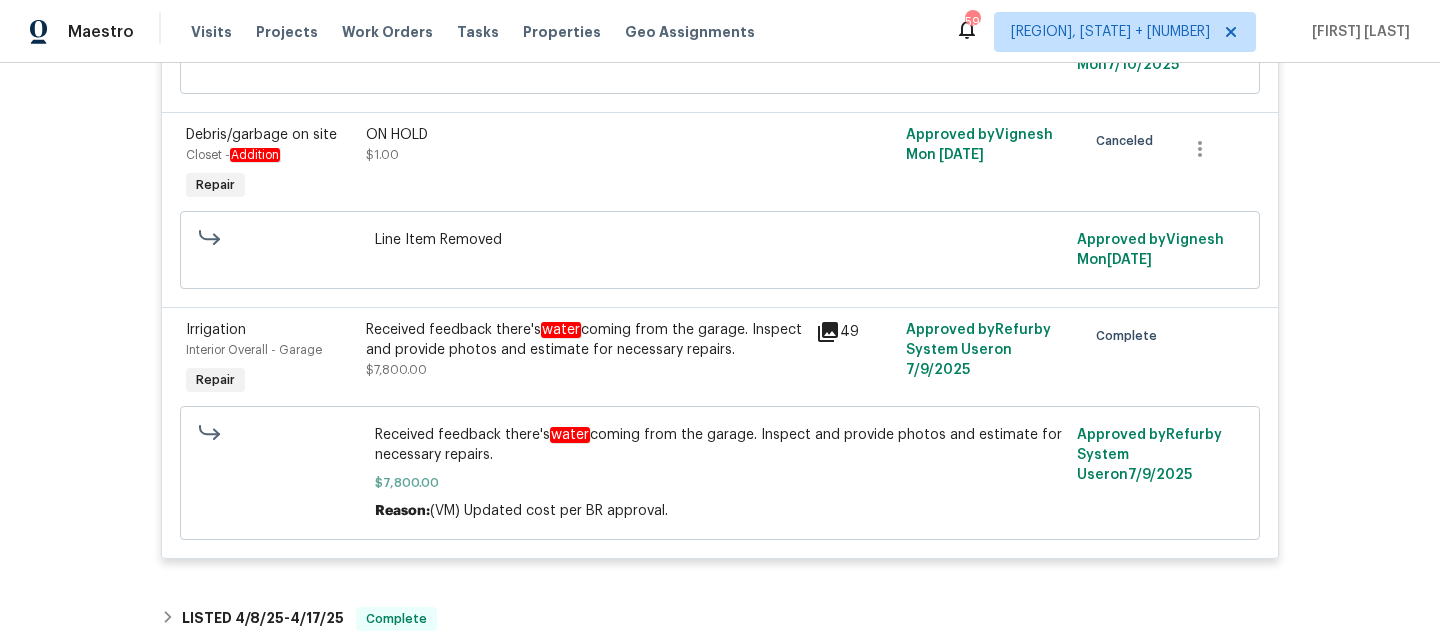 scroll, scrollTop: 94, scrollLeft: 0, axis: vertical 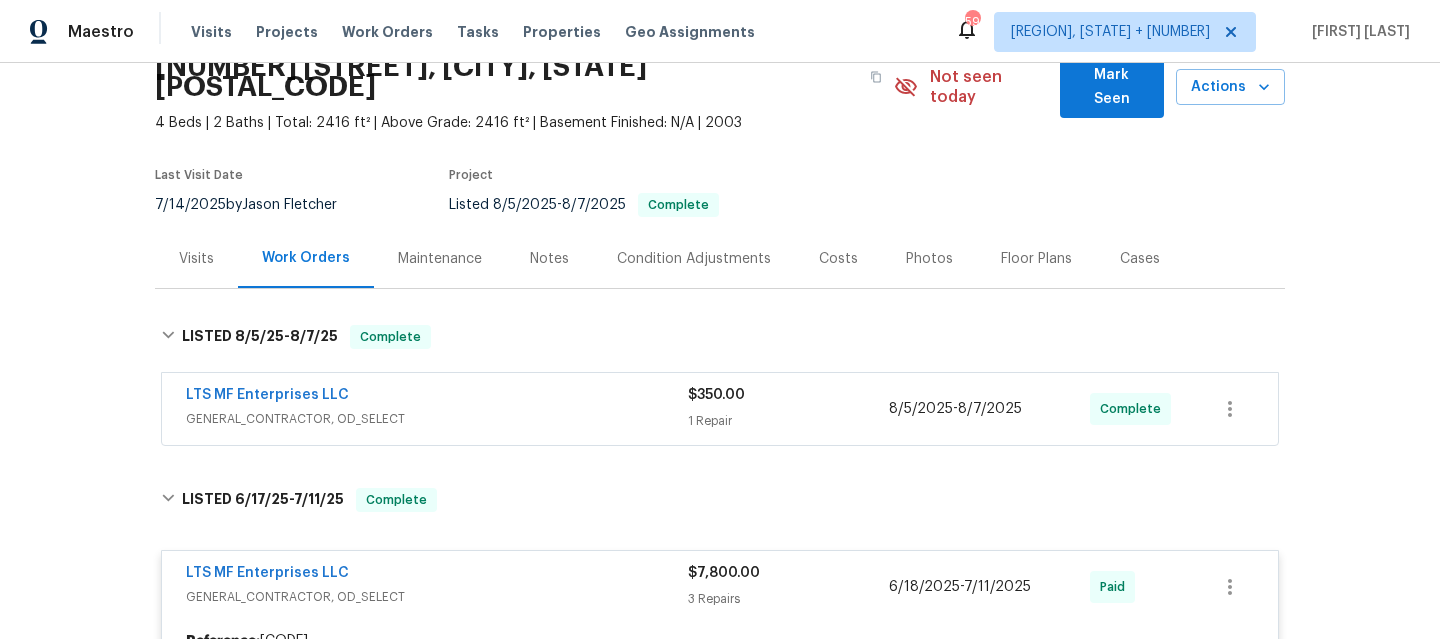 click on "GENERAL_CONTRACTOR, OD_SELECT" at bounding box center (437, 419) 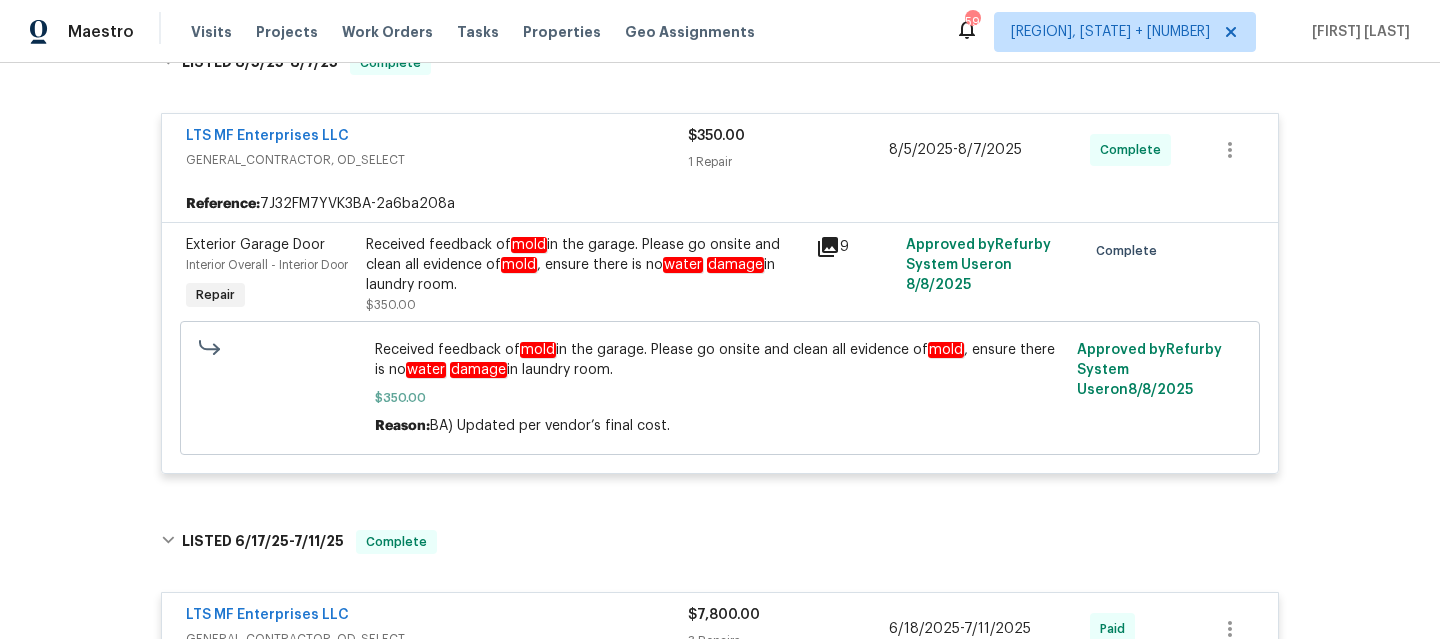 scroll, scrollTop: 371, scrollLeft: 0, axis: vertical 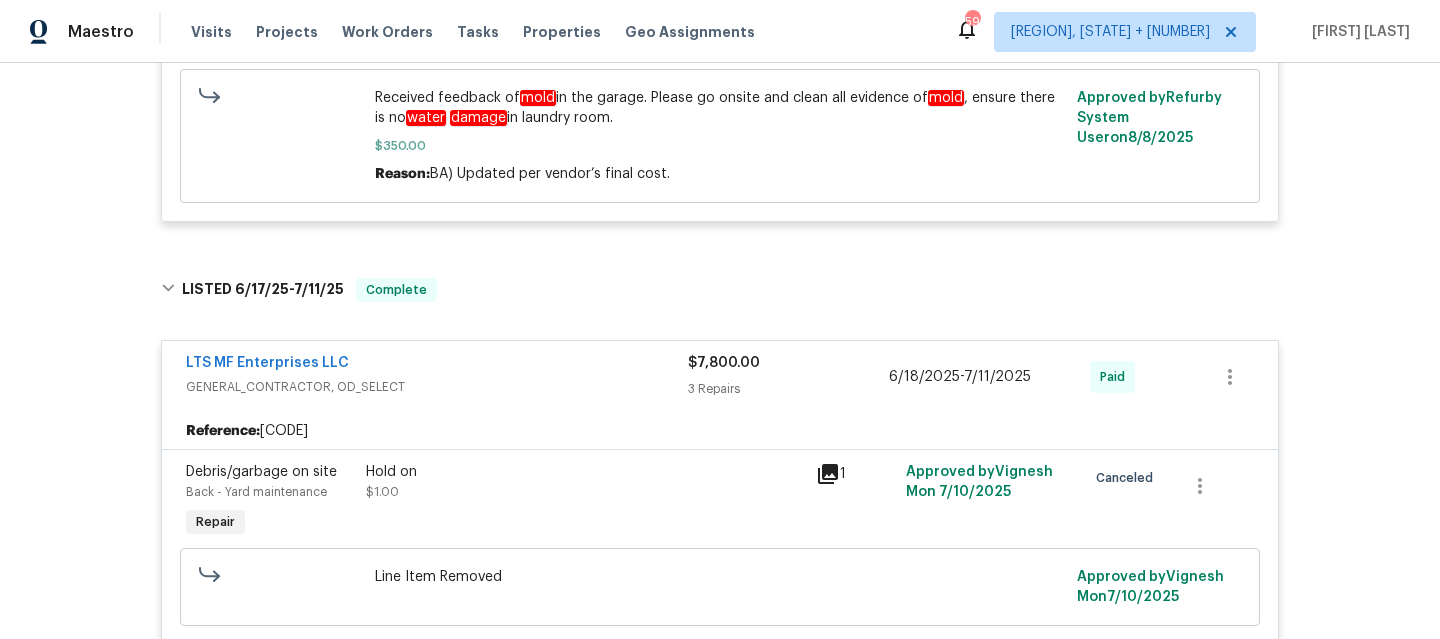 click on "GENERAL_CONTRACTOR, OD_SELECT" at bounding box center [437, 387] 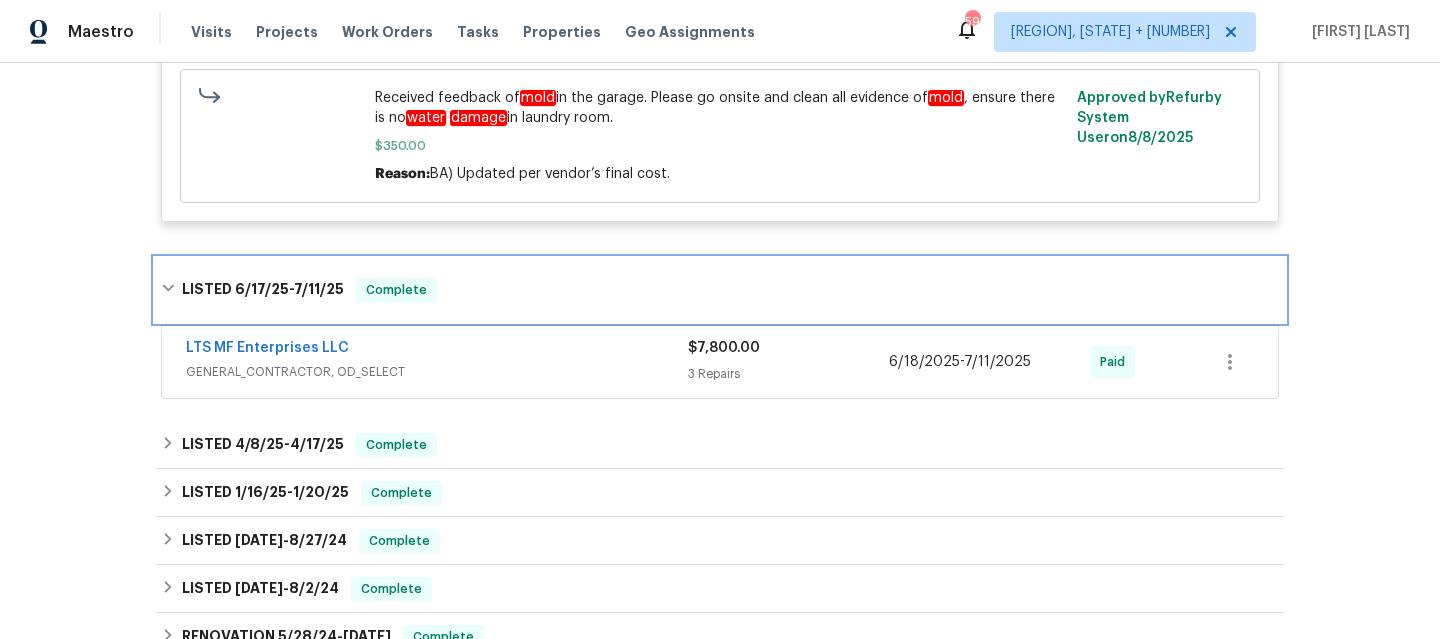 click on "LISTED [DATE] - [DATE] Complete" at bounding box center [720, 290] 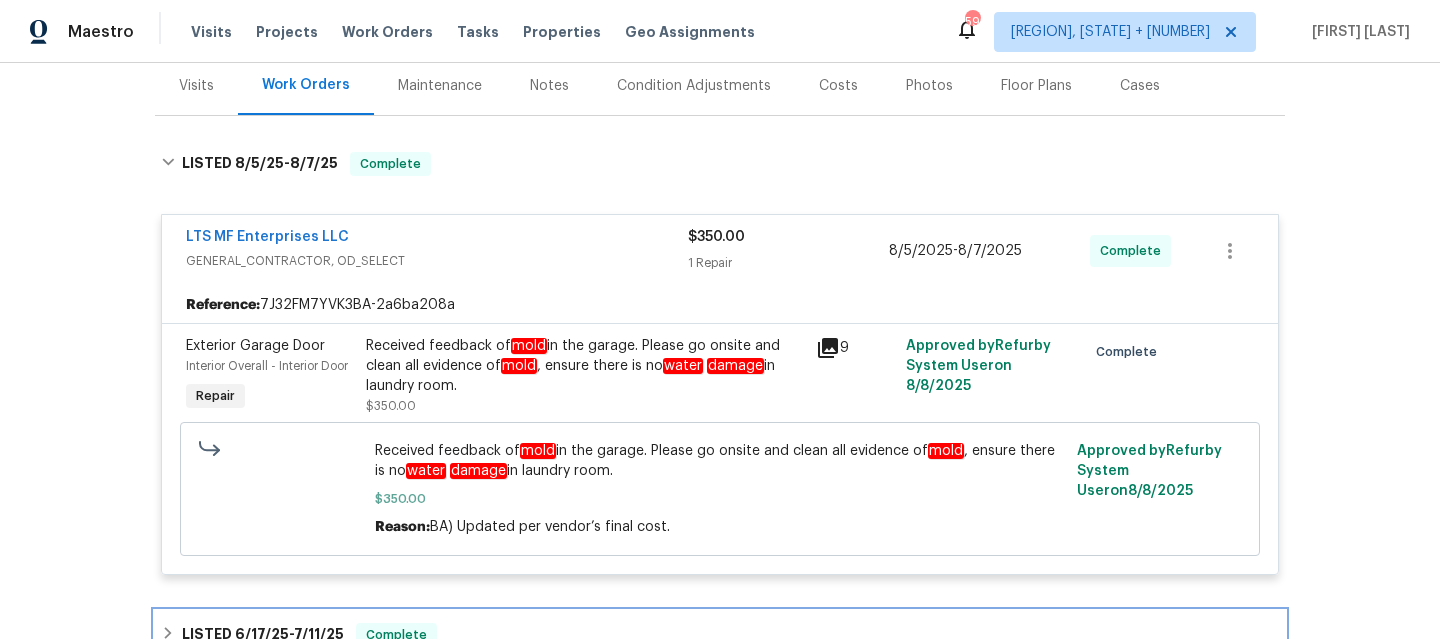 scroll, scrollTop: 261, scrollLeft: 0, axis: vertical 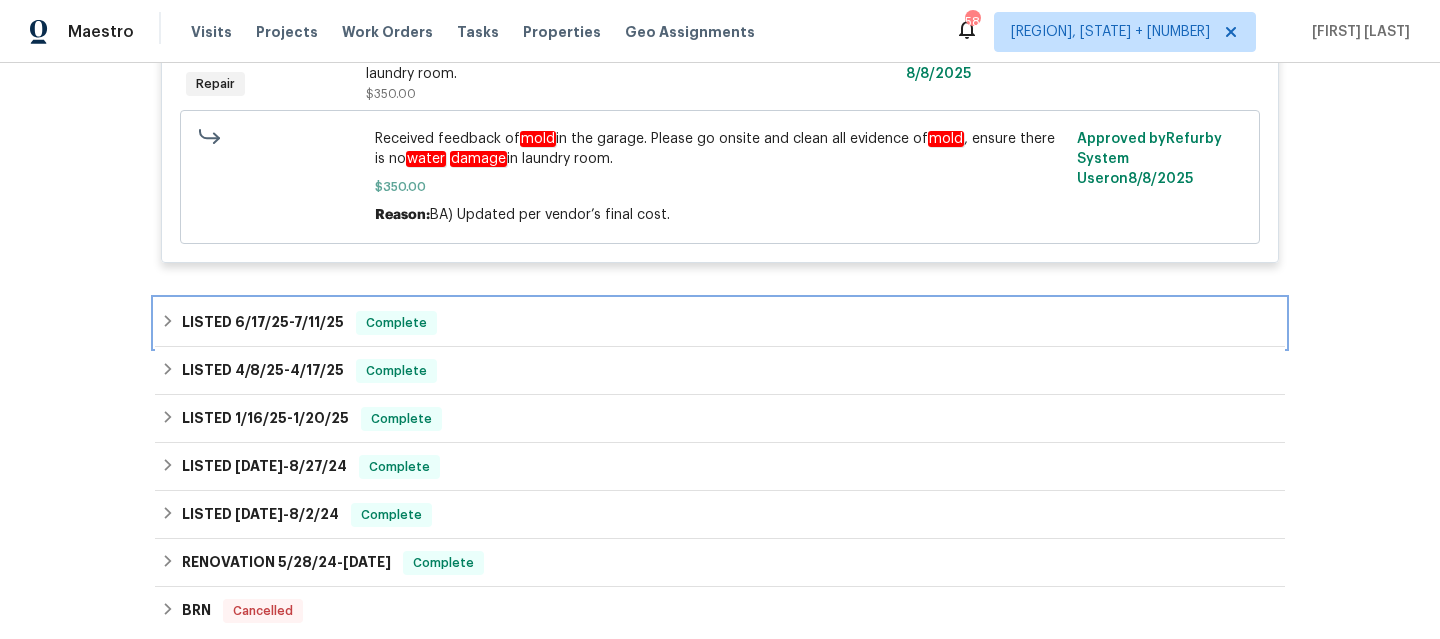 click on "LISTED [DATE] - [DATE] Complete" at bounding box center [720, 323] 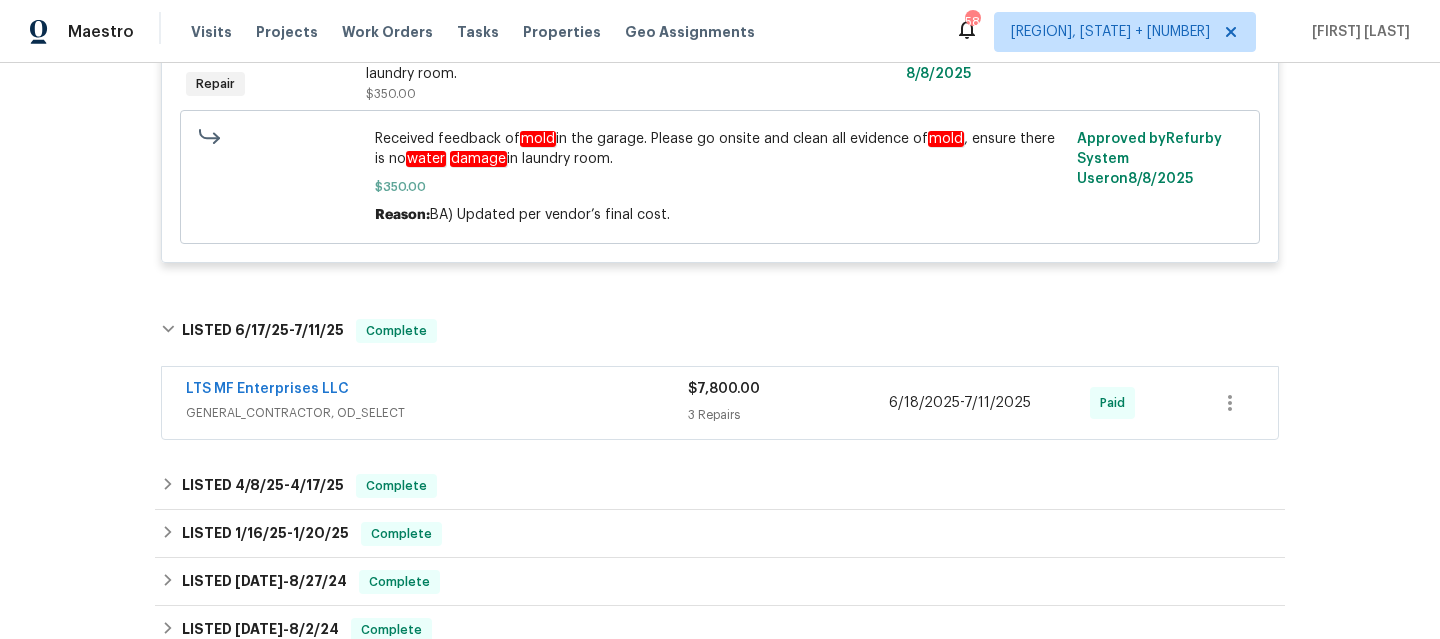 click on "GENERAL_CONTRACTOR, OD_SELECT" at bounding box center (437, 413) 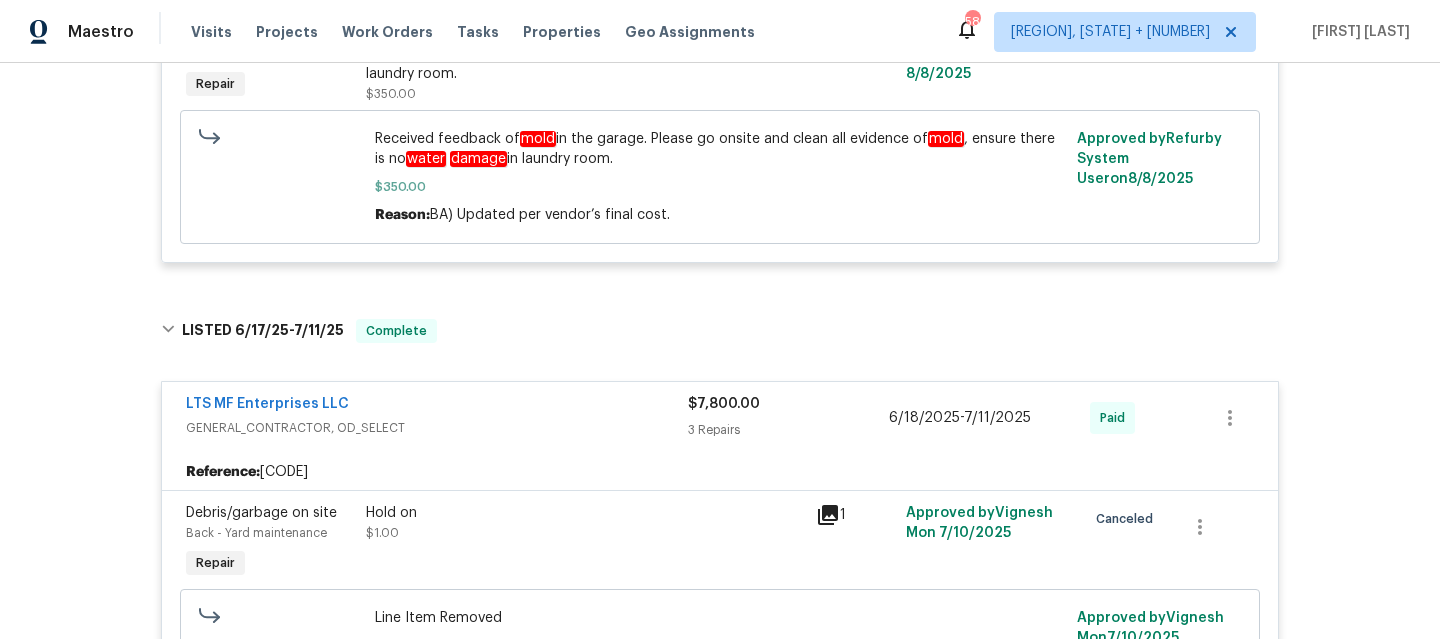 click on "GENERAL_CONTRACTOR, OD_SELECT" at bounding box center (437, 428) 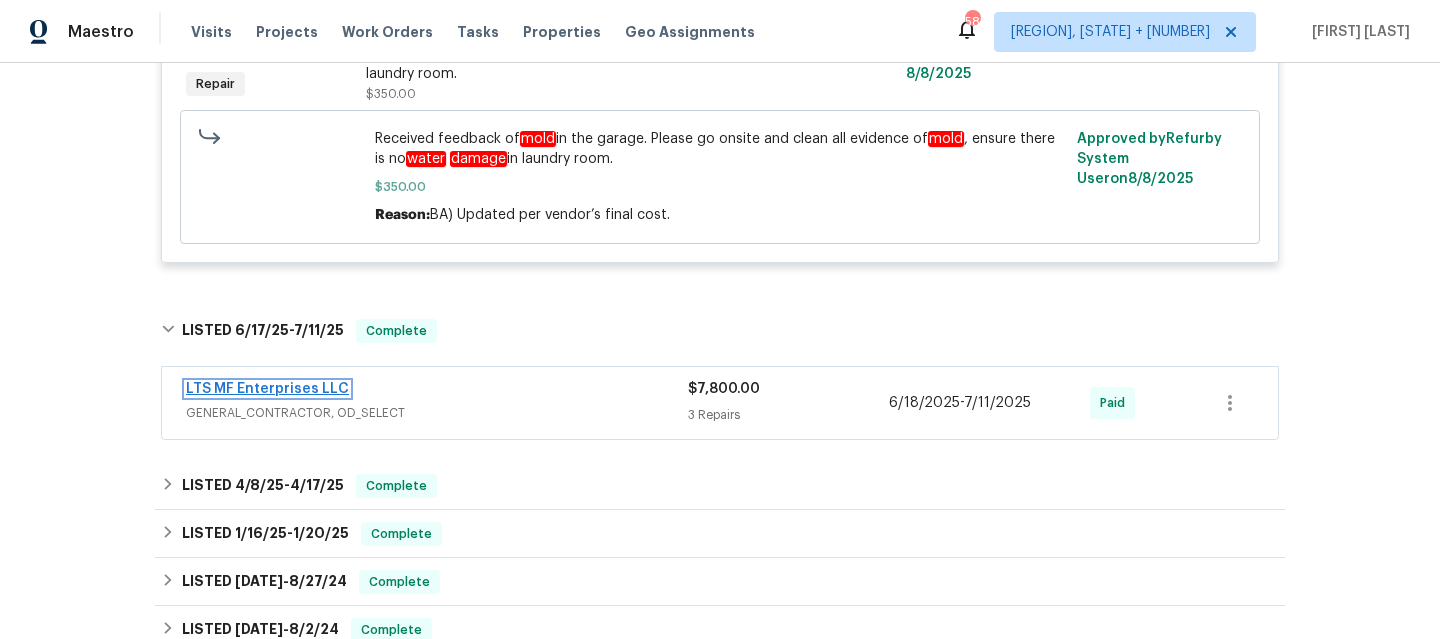 click on "LTS MF Enterprises LLC" at bounding box center [267, 389] 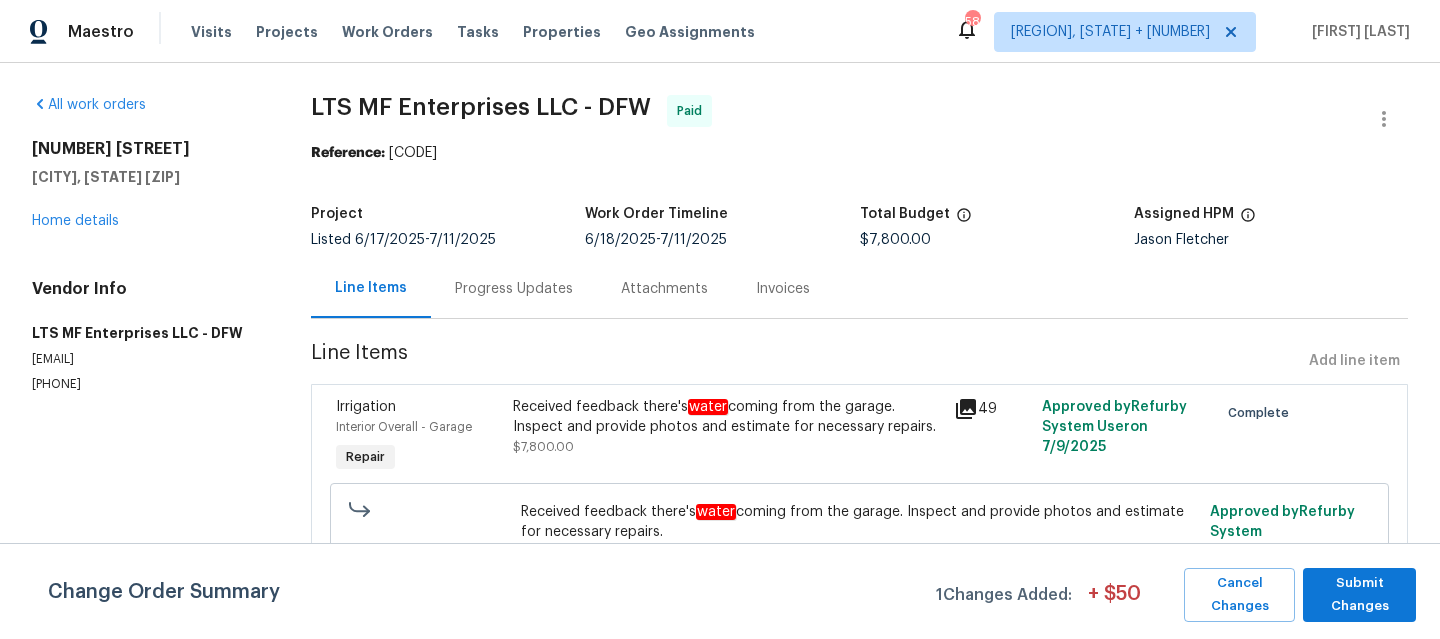 click on "Progress Updates" at bounding box center [514, 289] 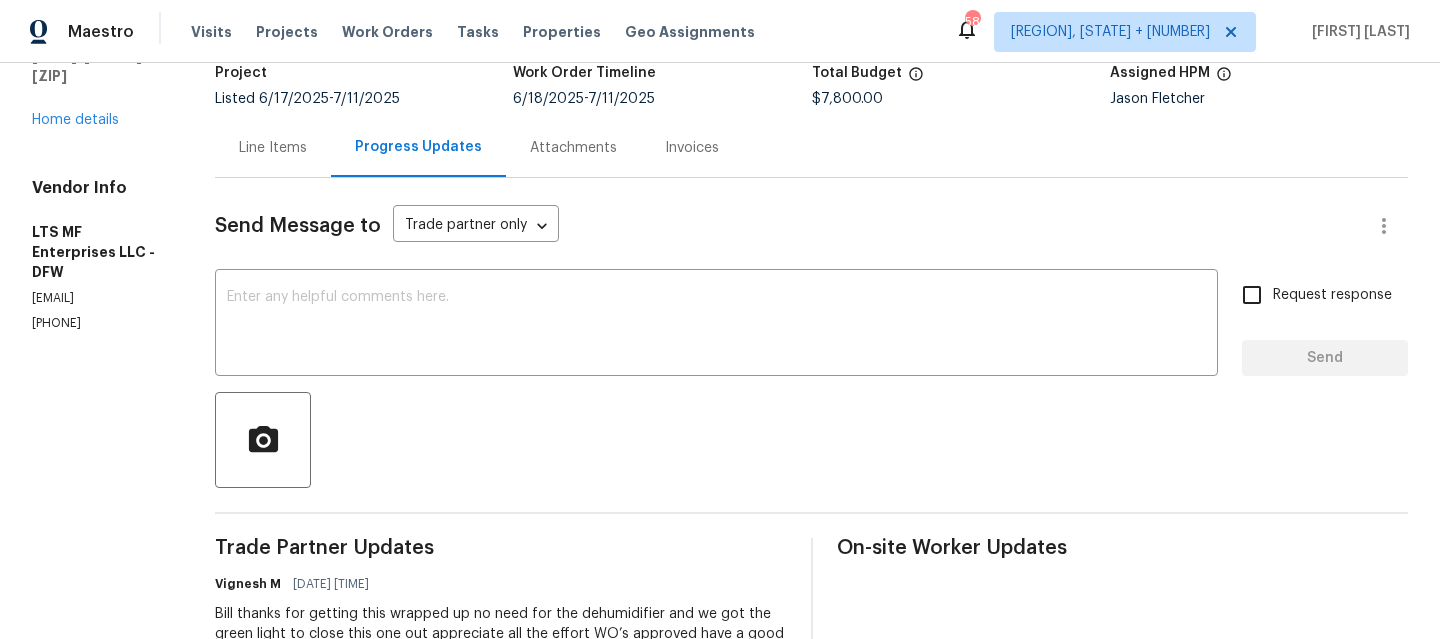 scroll, scrollTop: 0, scrollLeft: 0, axis: both 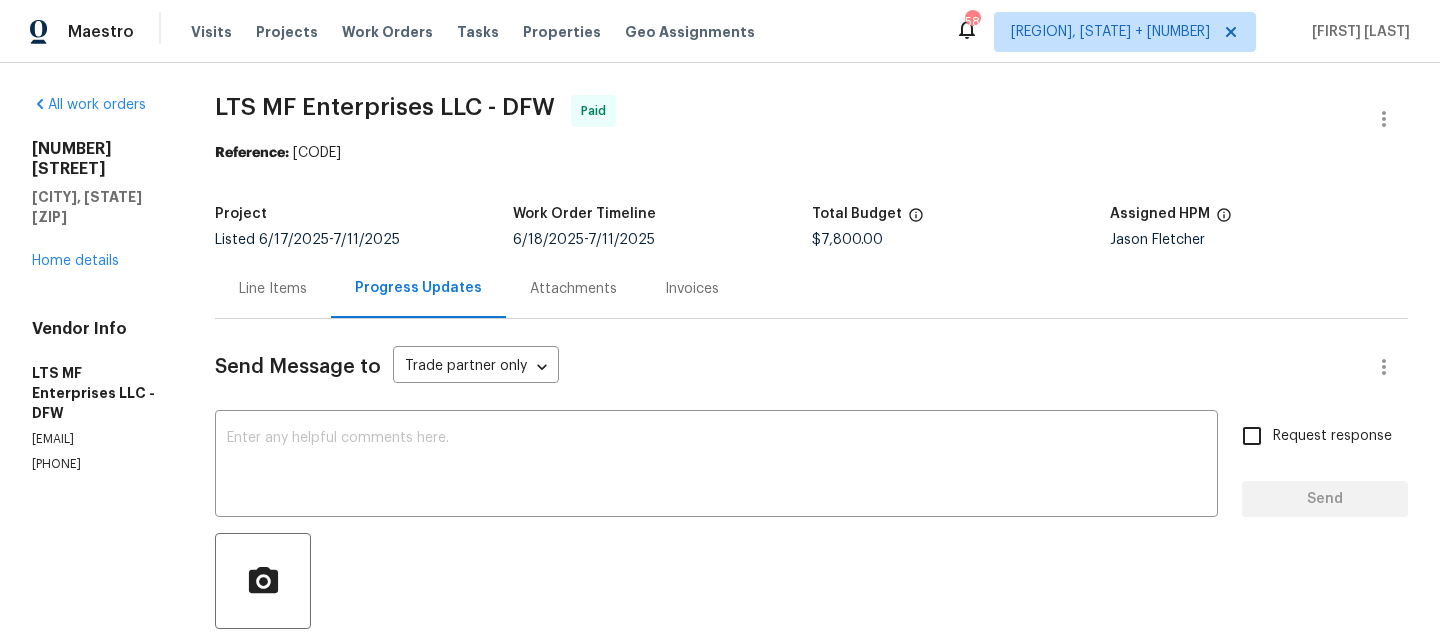 click on "Invoices" at bounding box center [692, 289] 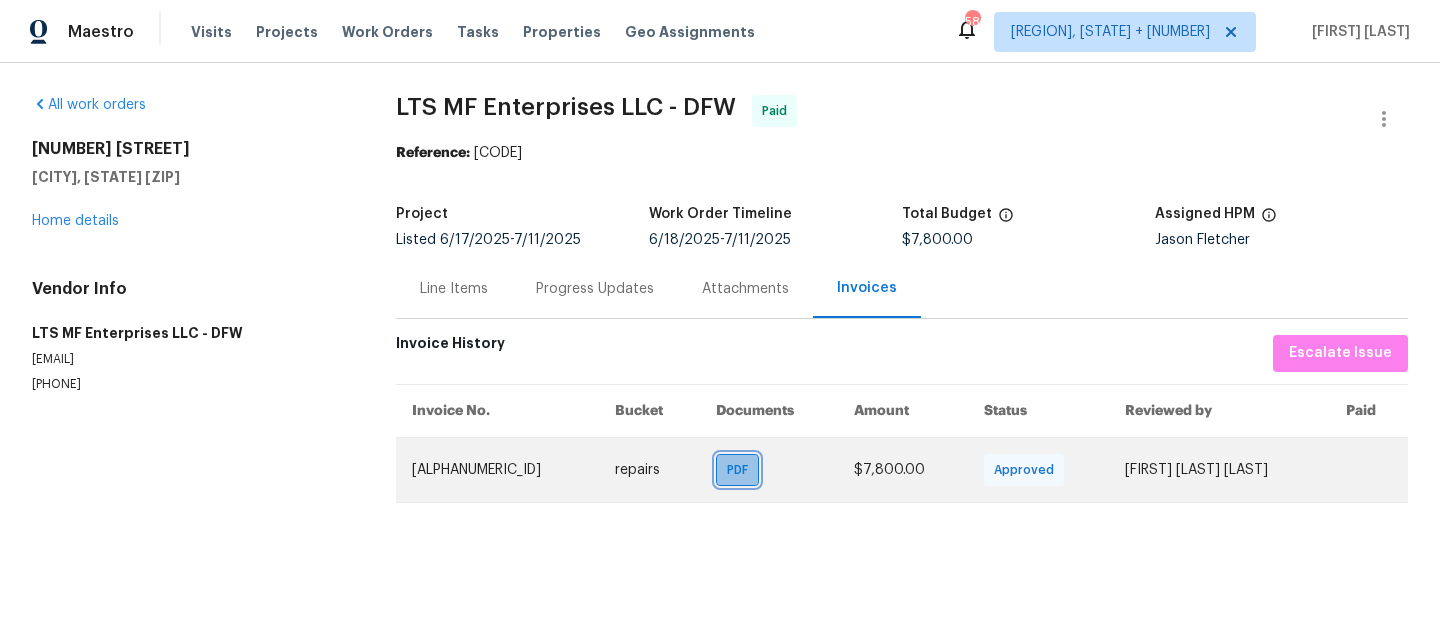 click on "PDF" at bounding box center (737, 470) 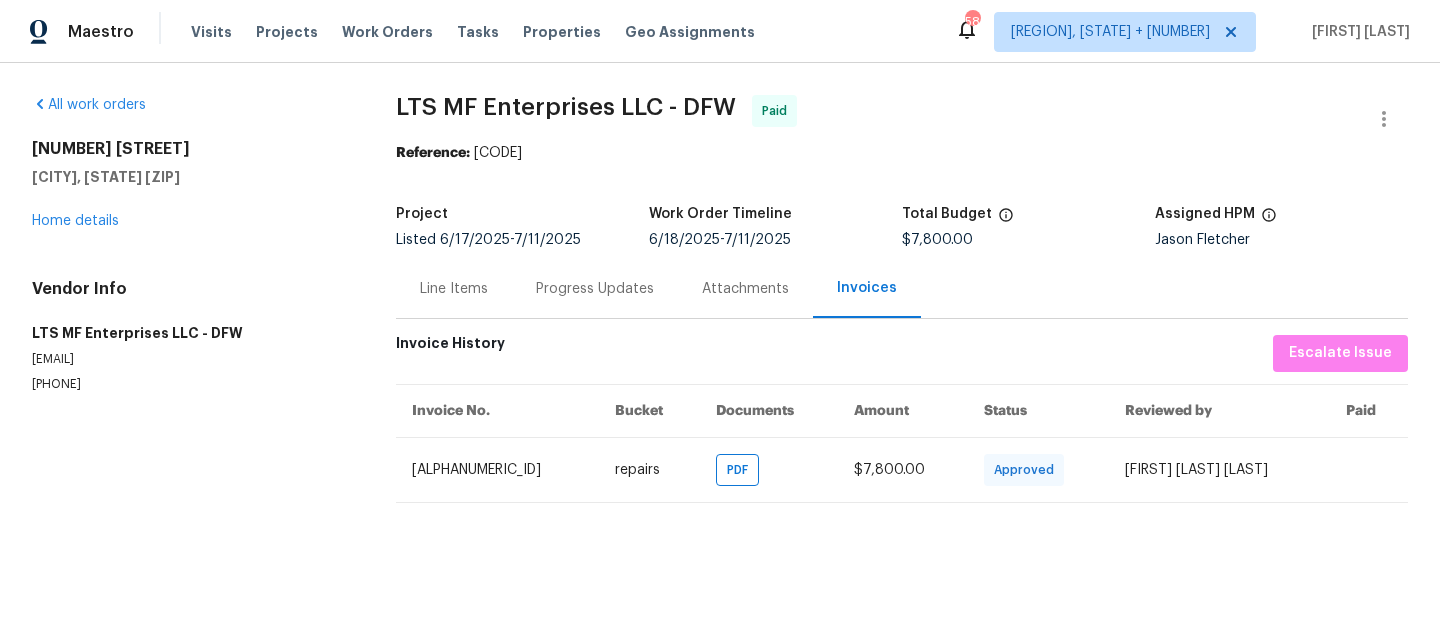 click on "Progress Updates" at bounding box center [595, 289] 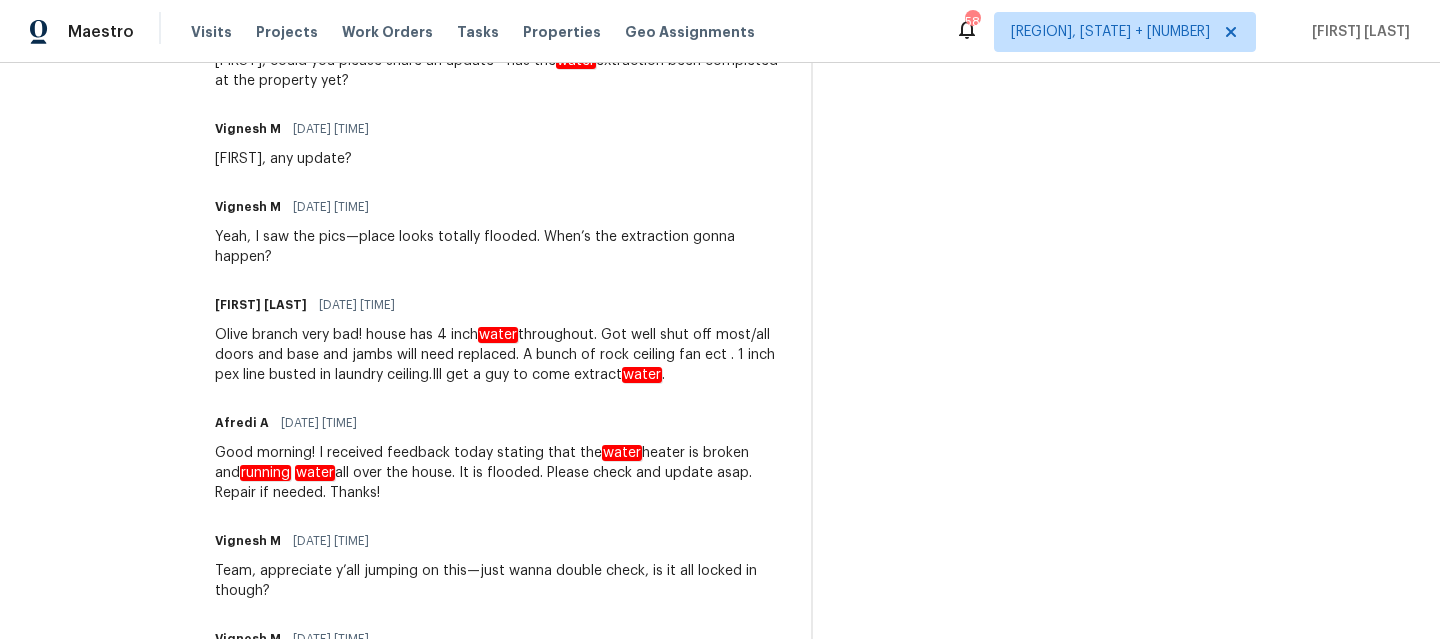scroll, scrollTop: 2436, scrollLeft: 0, axis: vertical 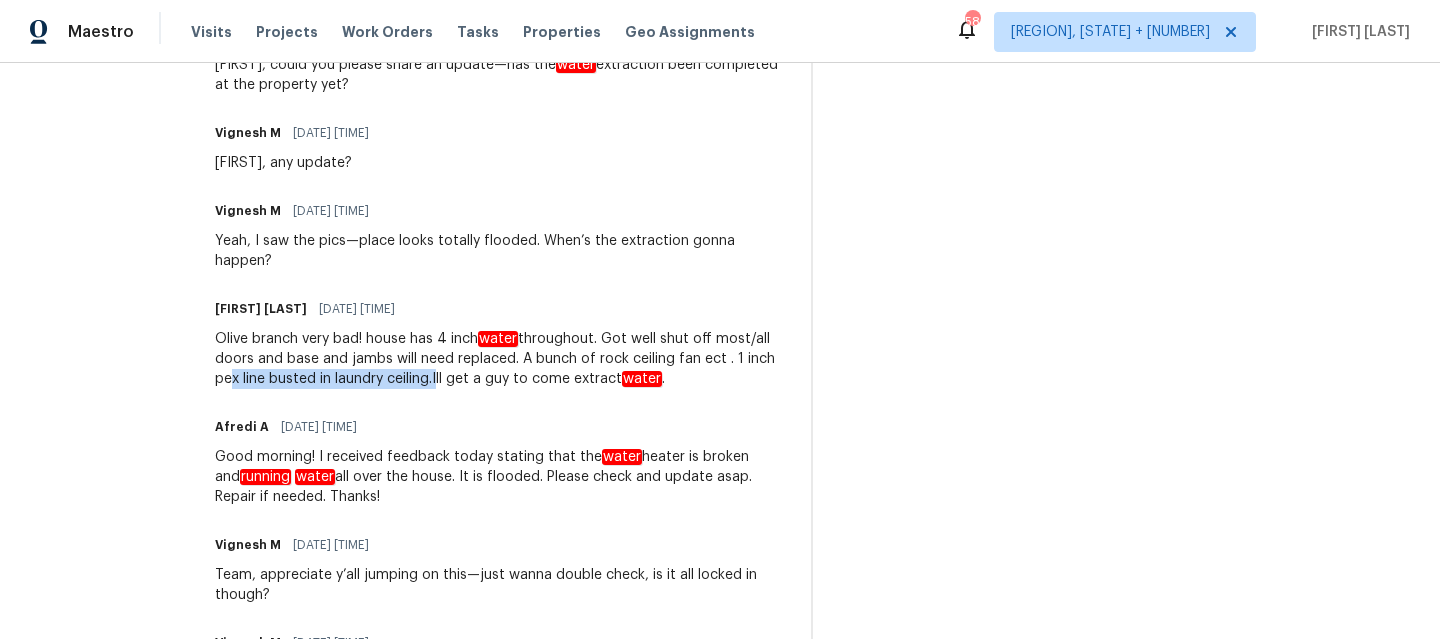 drag, startPoint x: 226, startPoint y: 360, endPoint x: 437, endPoint y: 363, distance: 211.02133 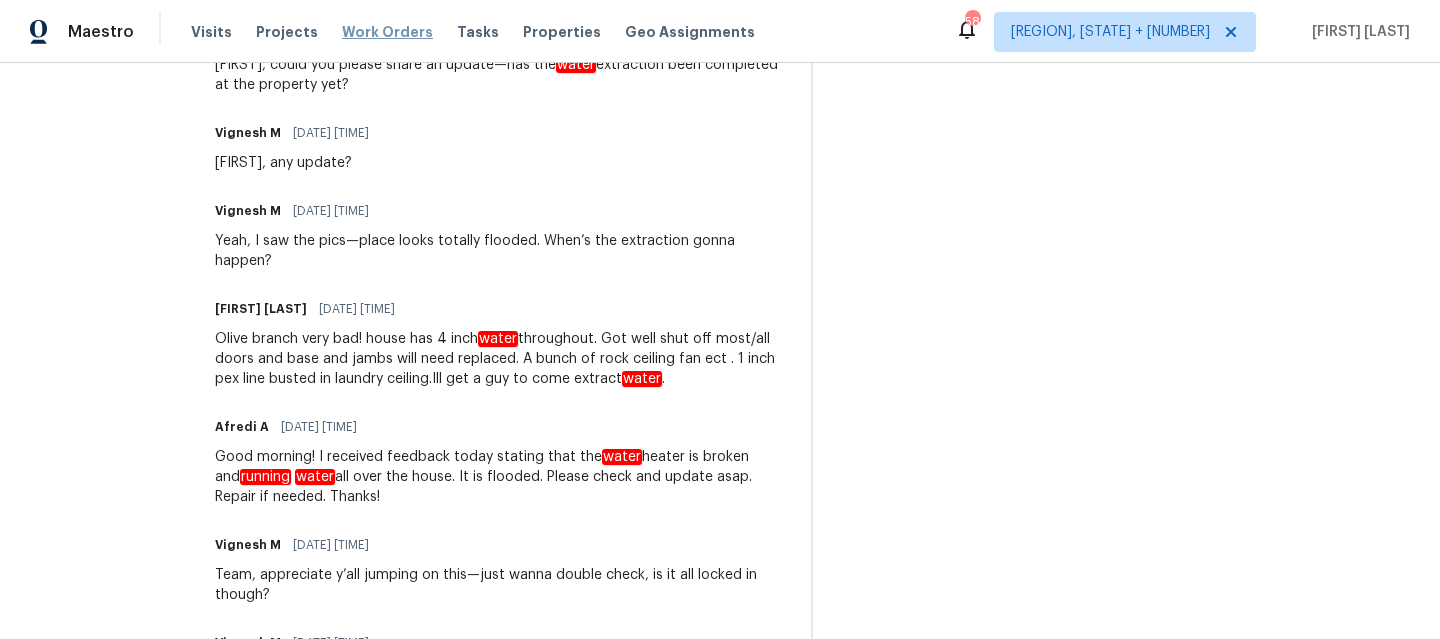 click on "Work Orders" at bounding box center [387, 32] 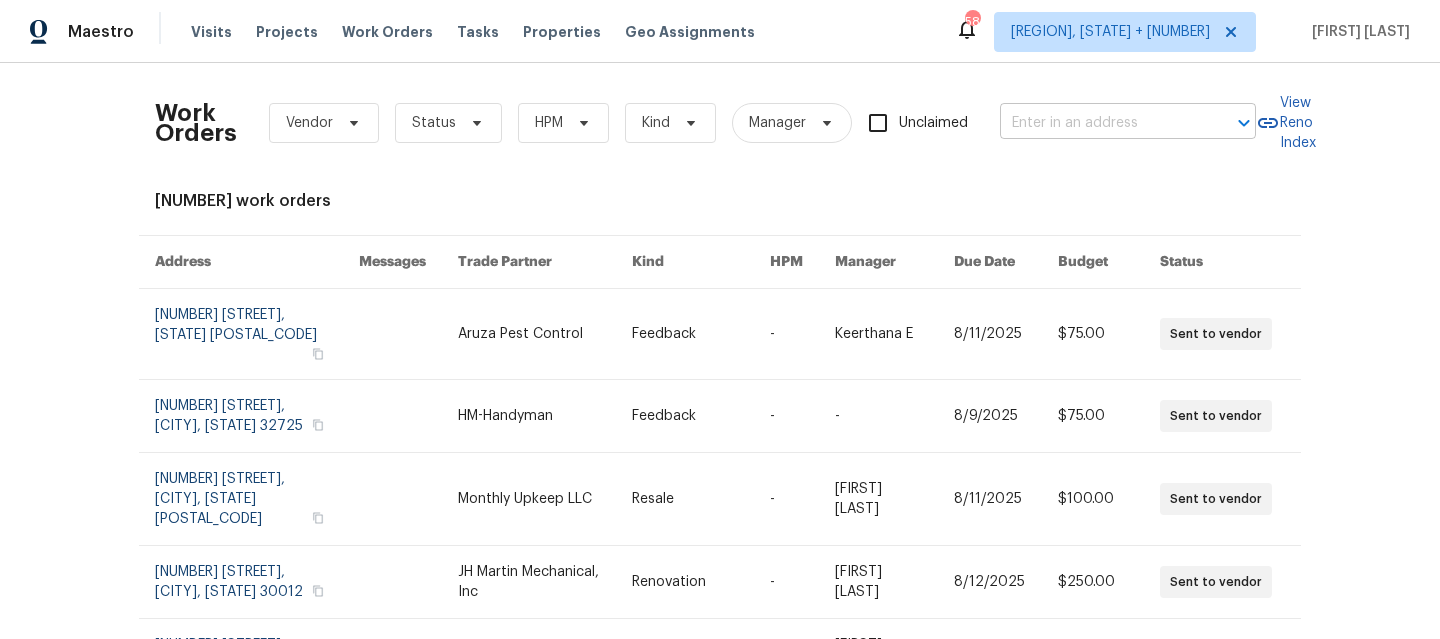 click at bounding box center (1100, 123) 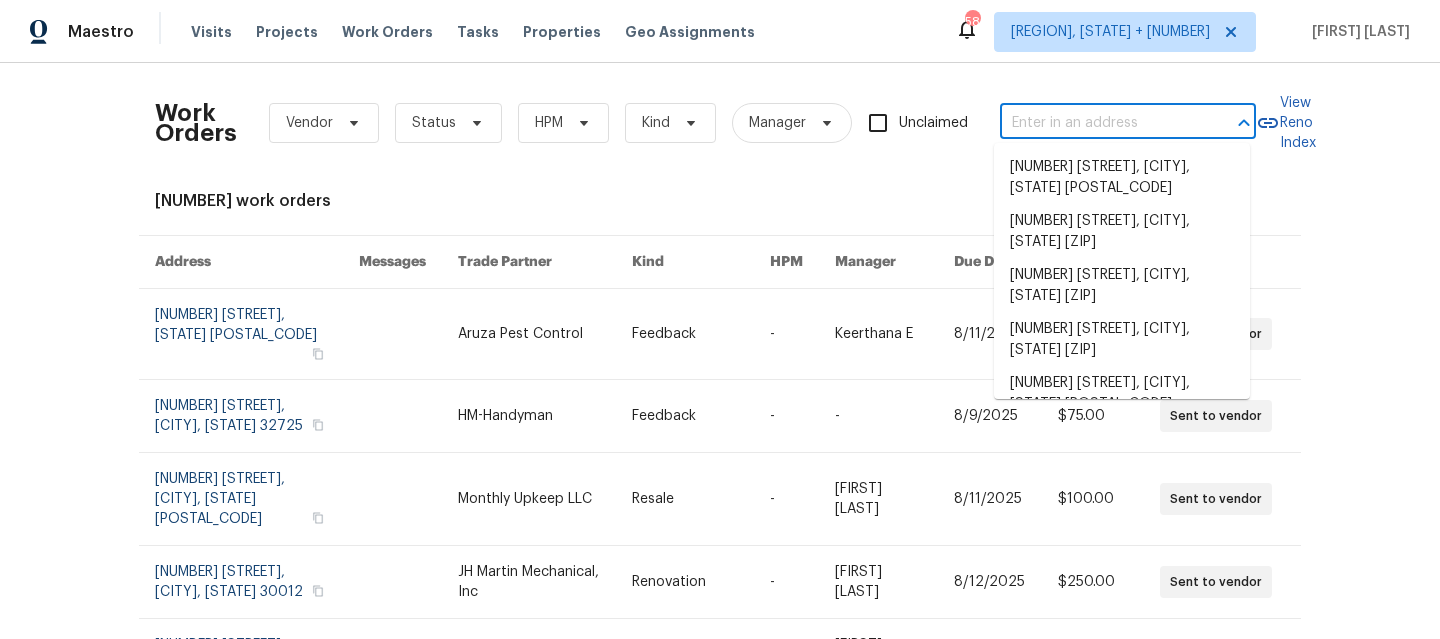 paste on "[NUMBER] [STREET], [CITY], [STATE] [POSTAL_CODE]" 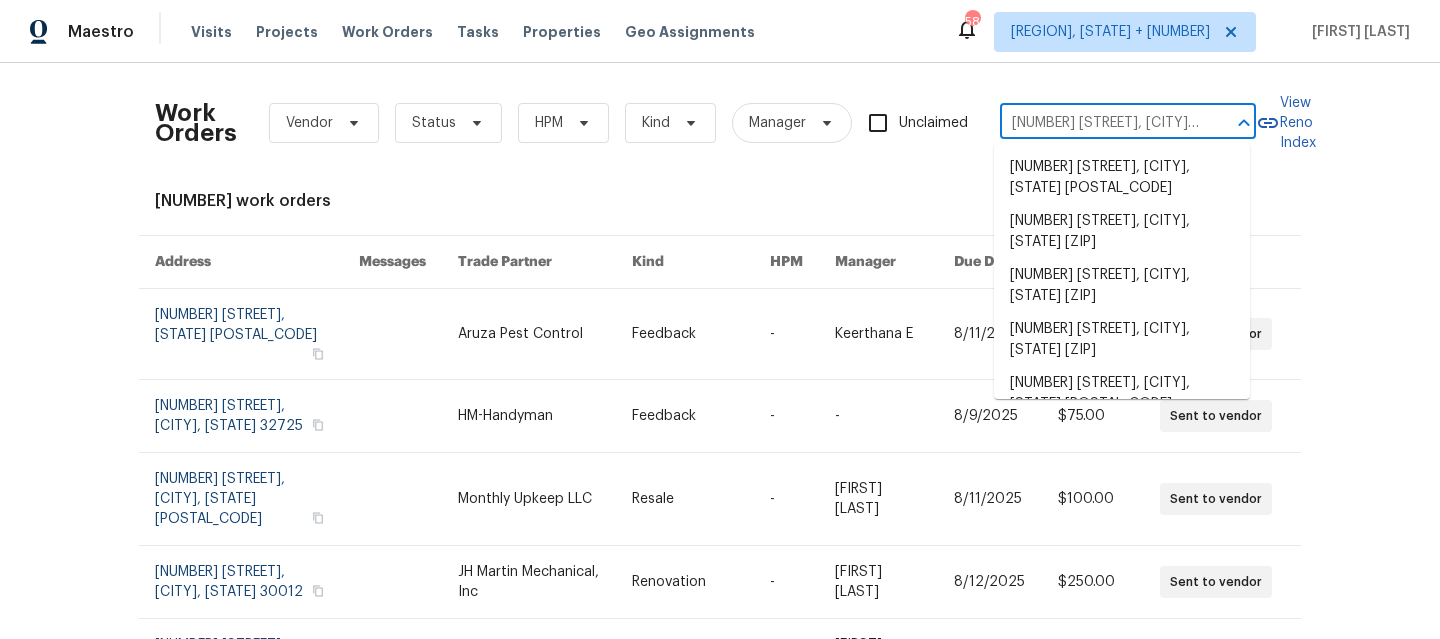 scroll, scrollTop: 0, scrollLeft: 33, axis: horizontal 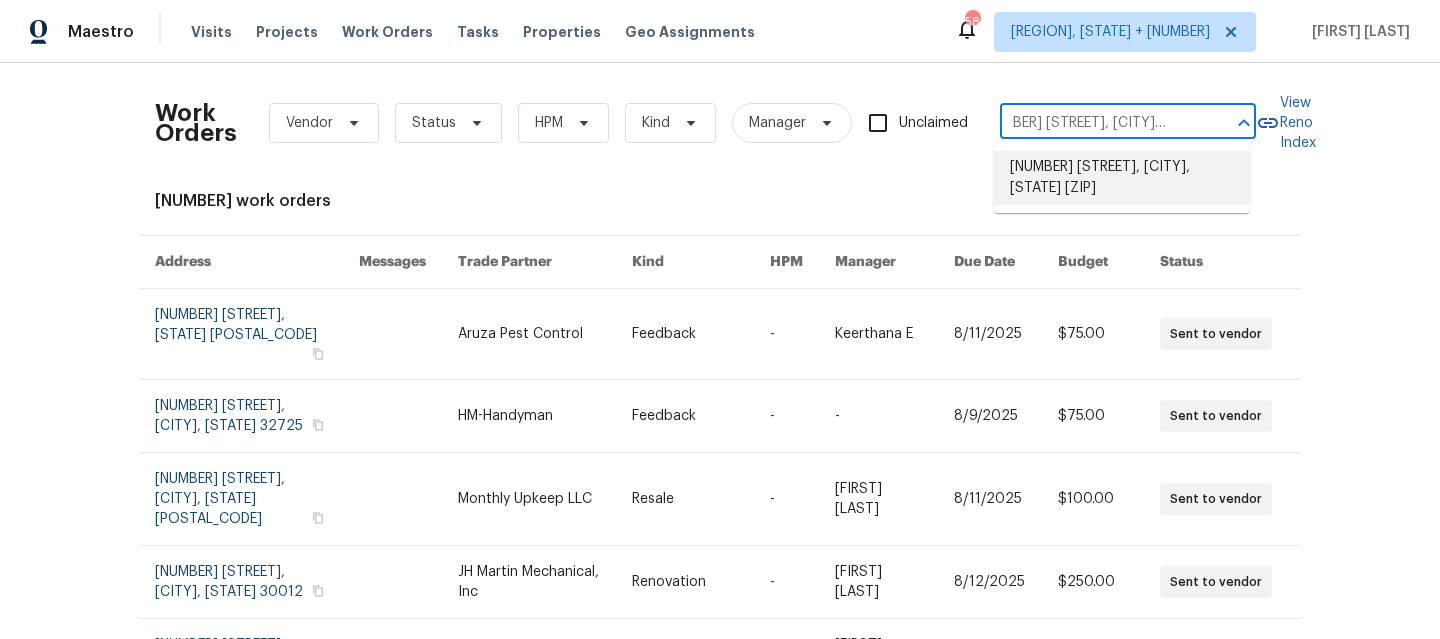 click on "[NUMBER] [STREET], [CITY], [STATE] [ZIP]" at bounding box center (1122, 178) 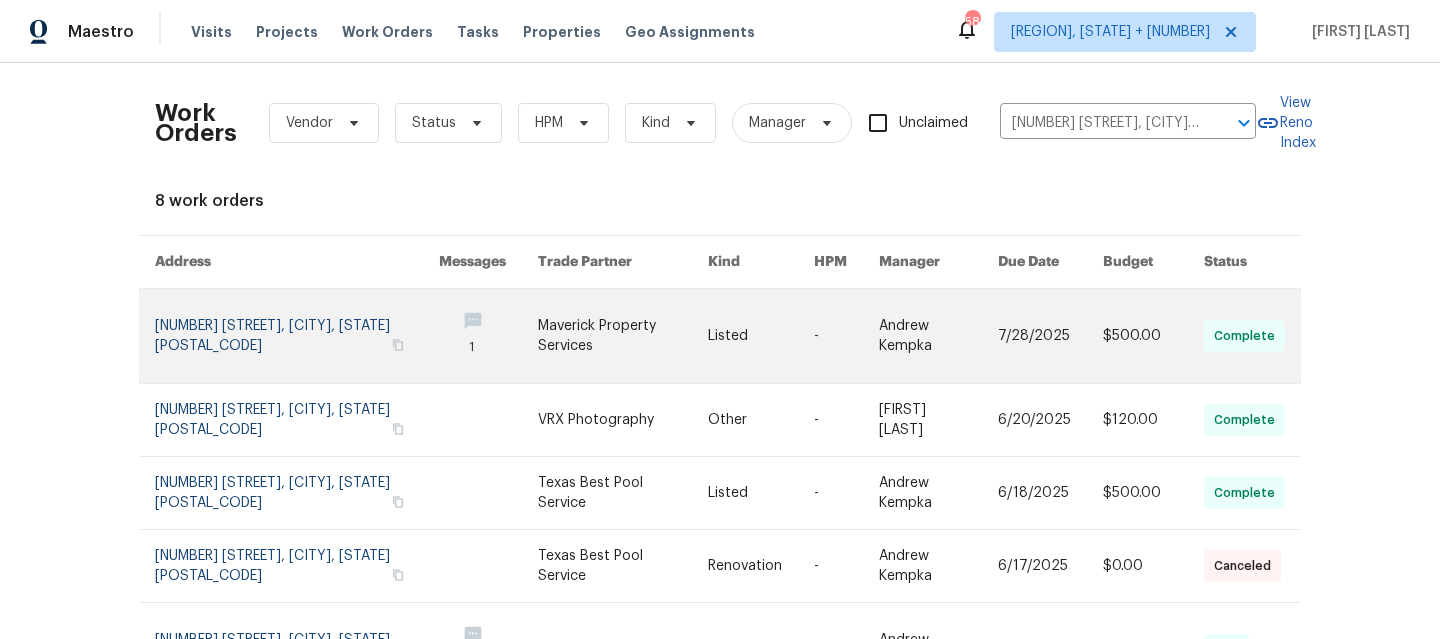 click at bounding box center [297, 336] 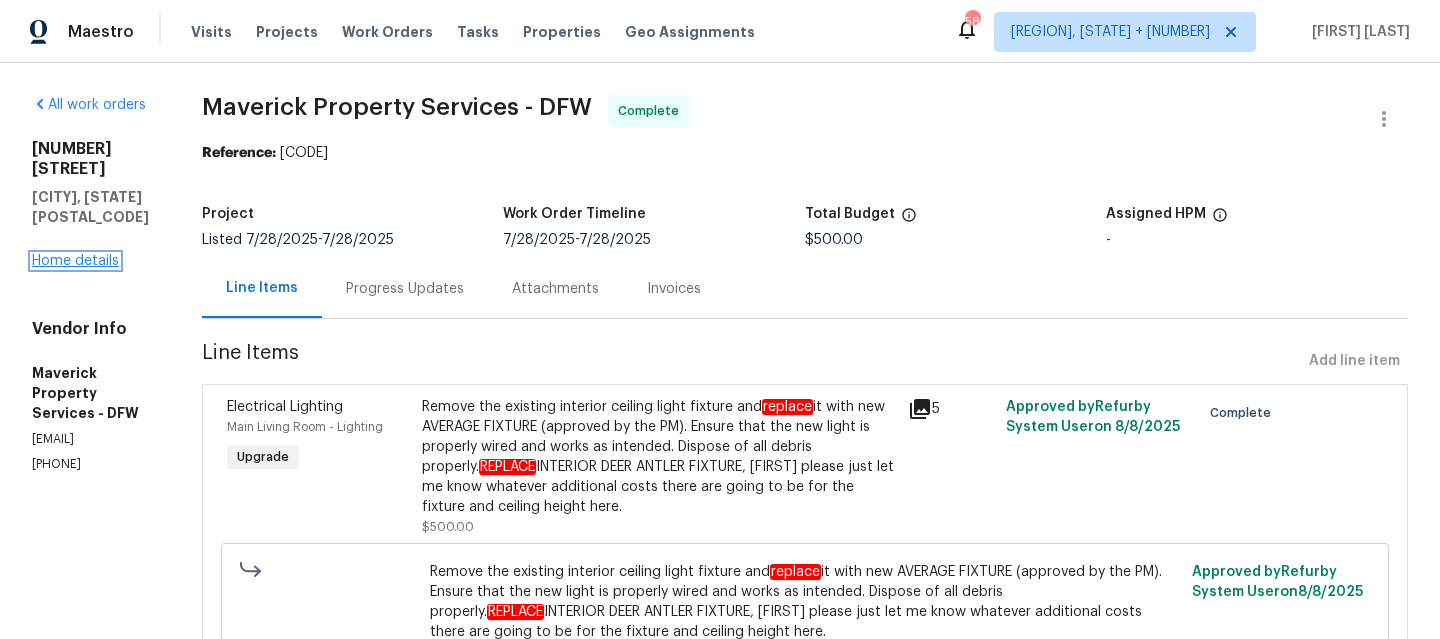 click on "Home details" at bounding box center [75, 261] 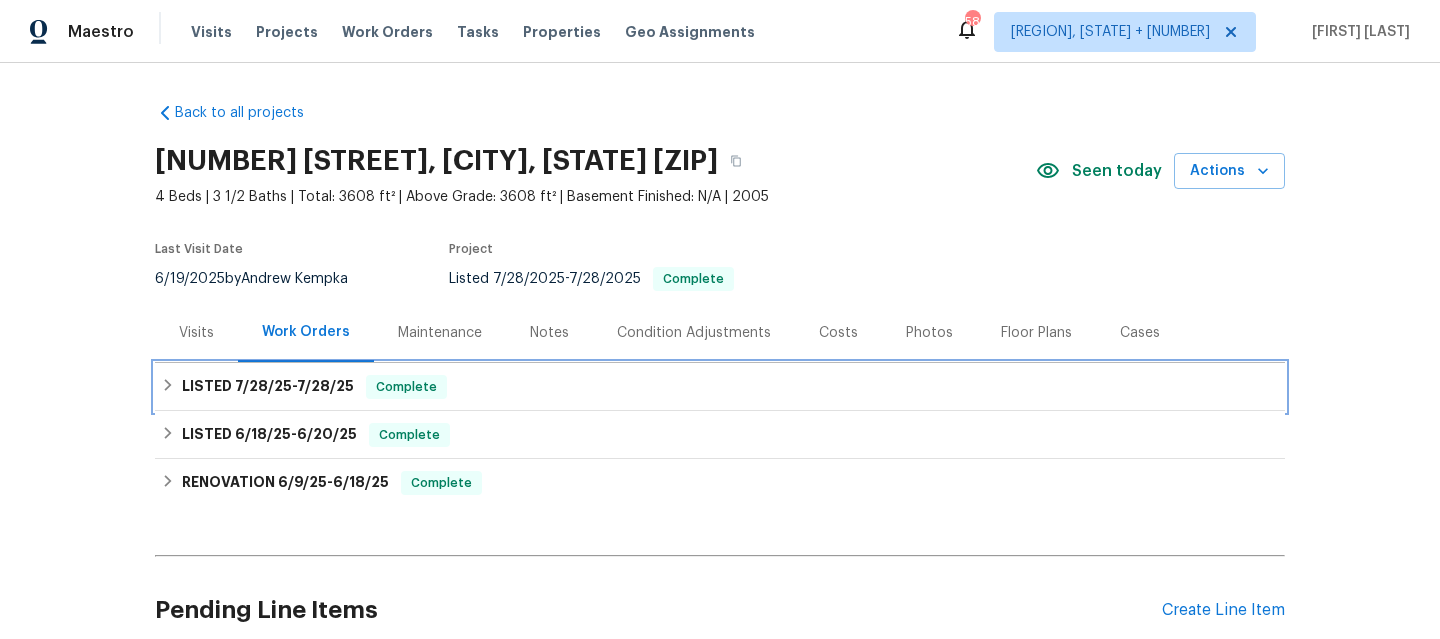 click on "LISTED   7/28/25  -  7/28/25 Complete" at bounding box center [720, 387] 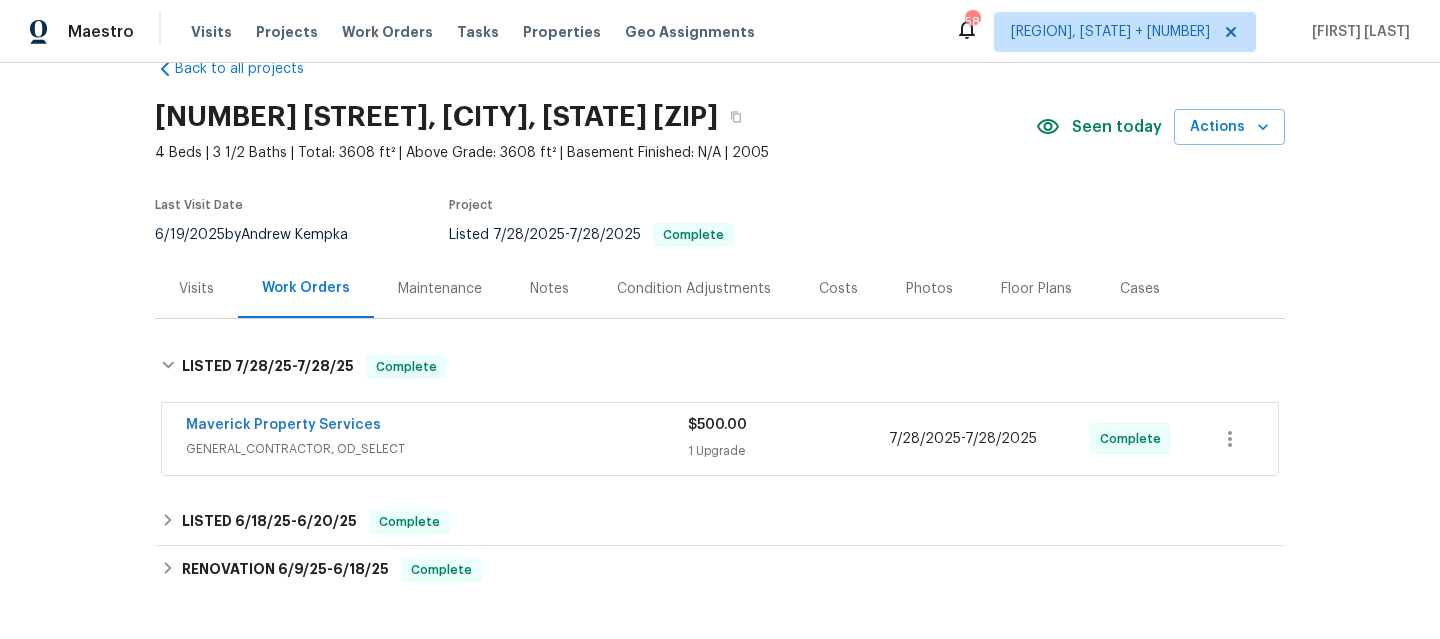 click on "Maverick Property Services" at bounding box center (437, 427) 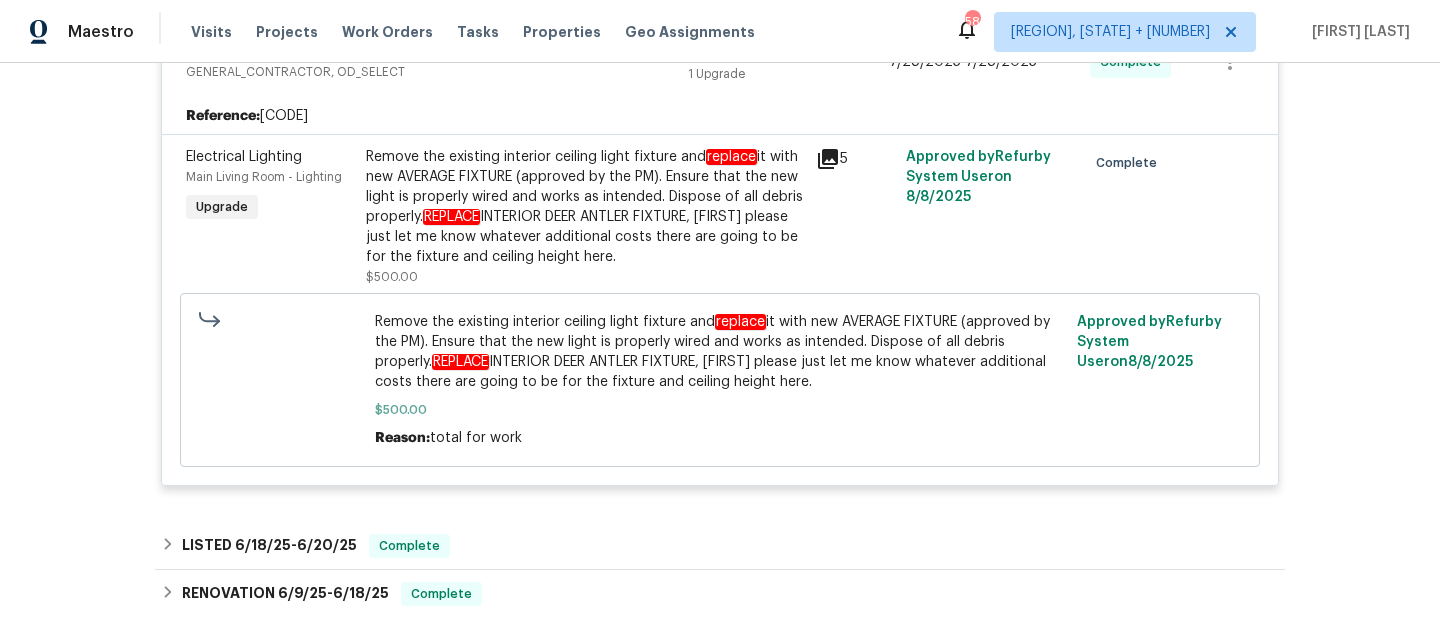 scroll, scrollTop: 440, scrollLeft: 0, axis: vertical 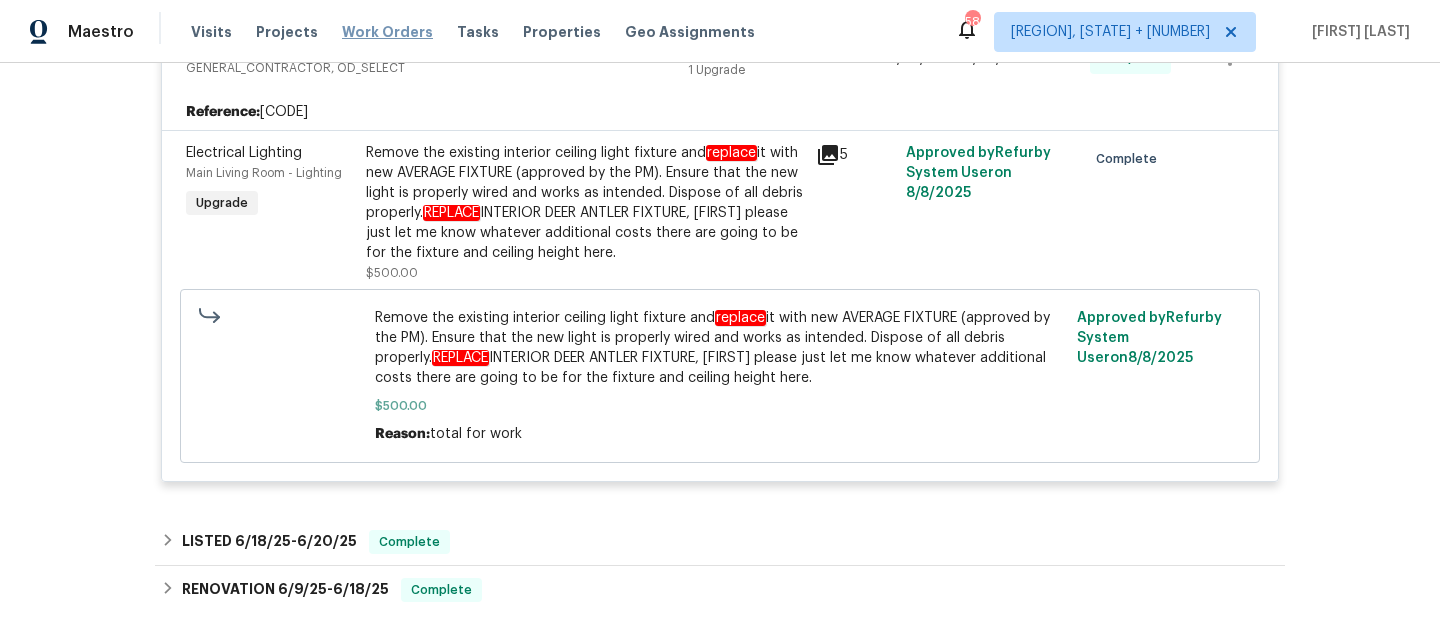 click on "Work Orders" at bounding box center [387, 32] 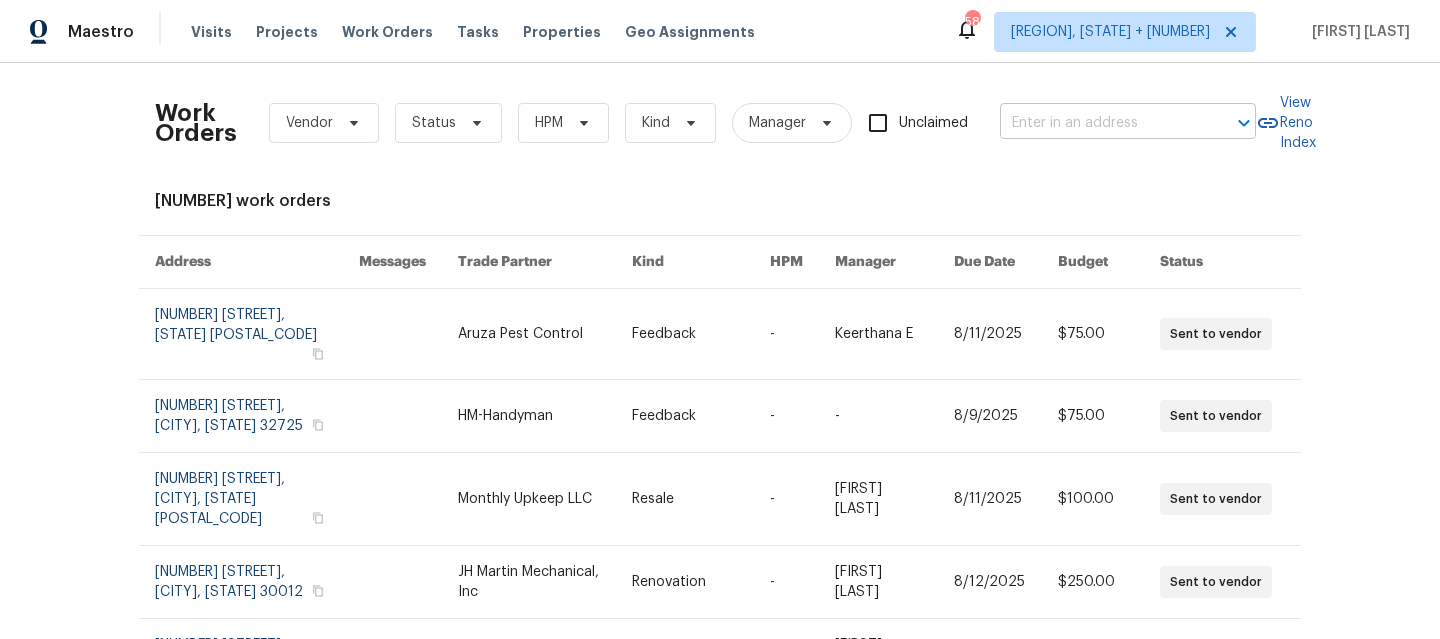 click at bounding box center (1100, 123) 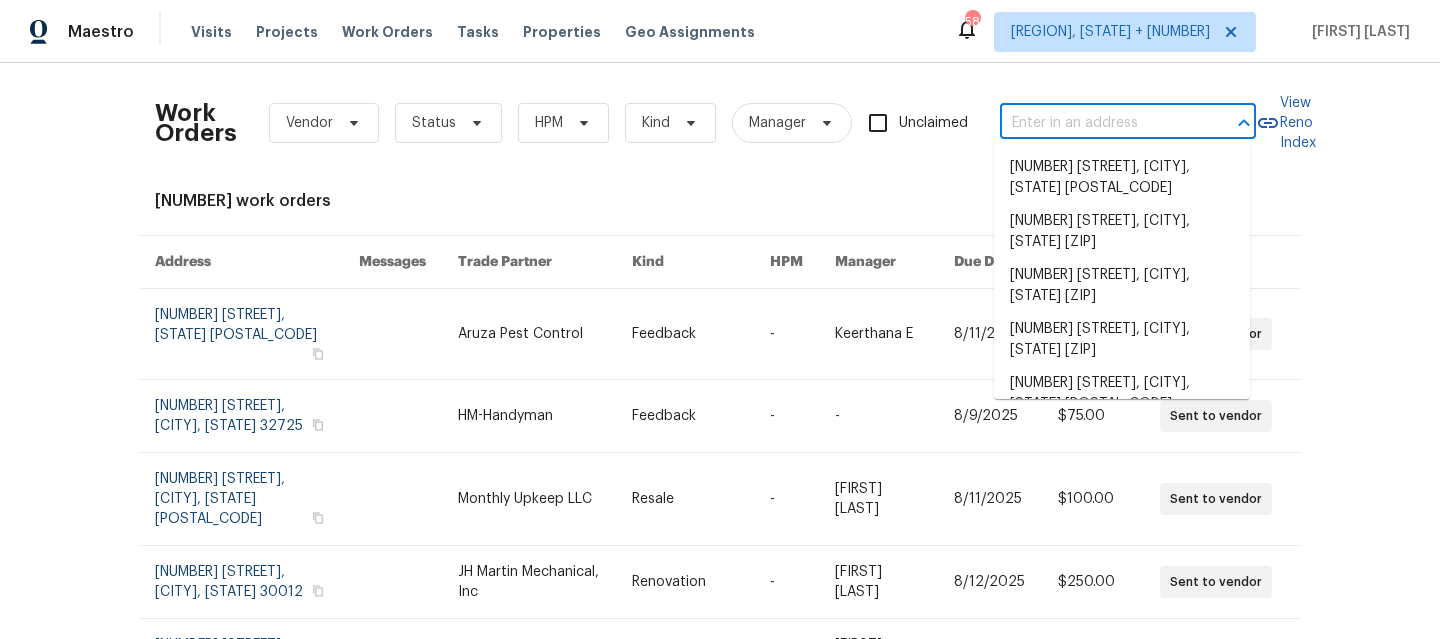 paste on "[NUMBER] [STREET], [CITY], [STATE] [POSTAL_CODE]" 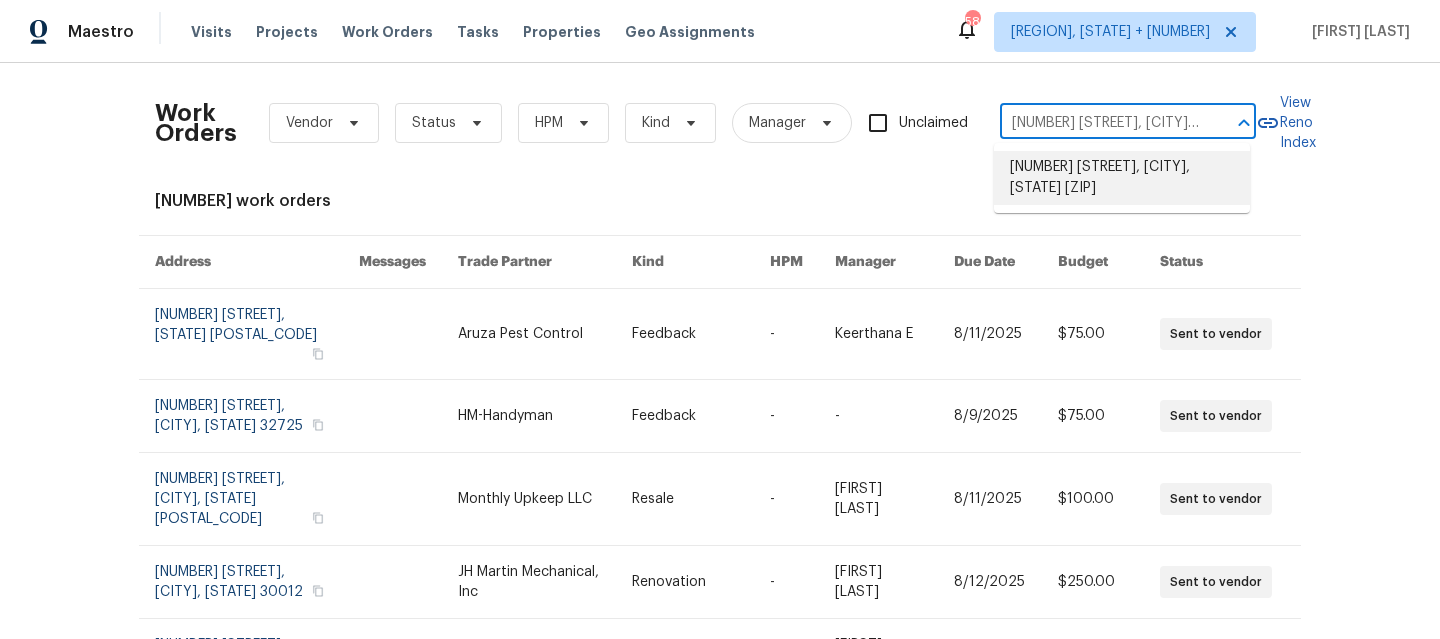 scroll, scrollTop: 0, scrollLeft: 33, axis: horizontal 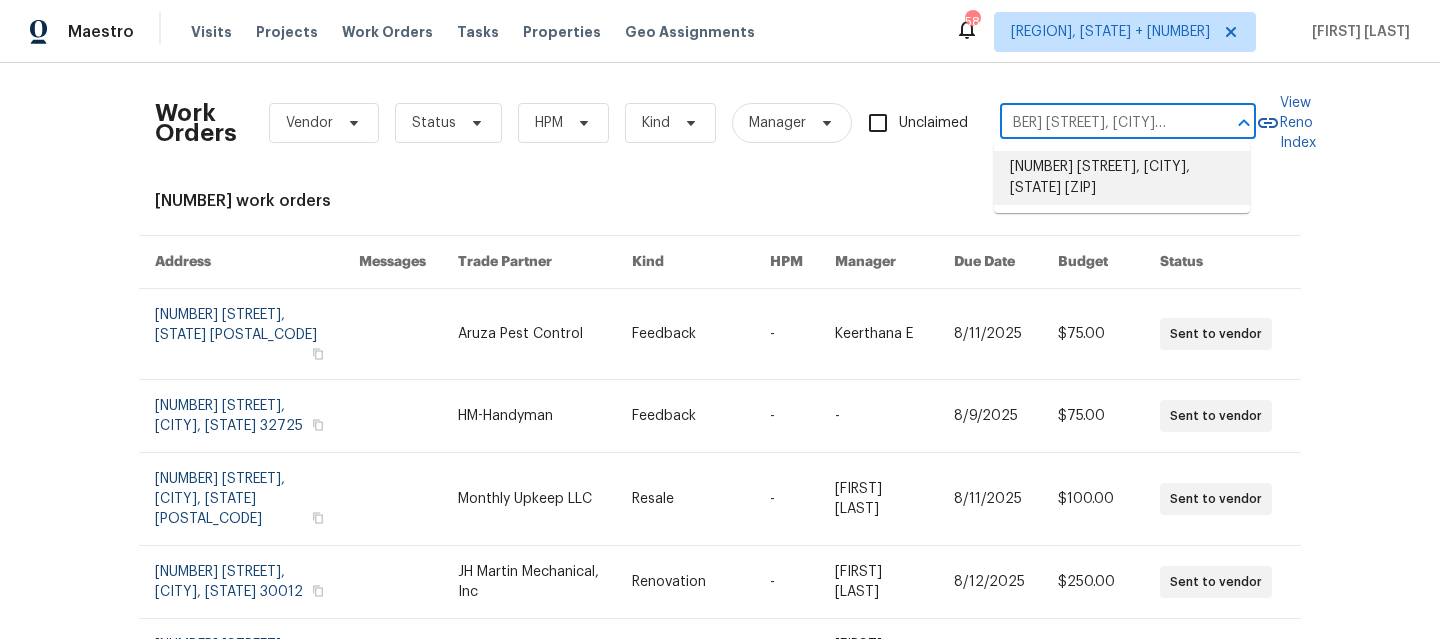 click on "[NUMBER] [STREET], [CITY], [STATE] [ZIP]" at bounding box center (1122, 178) 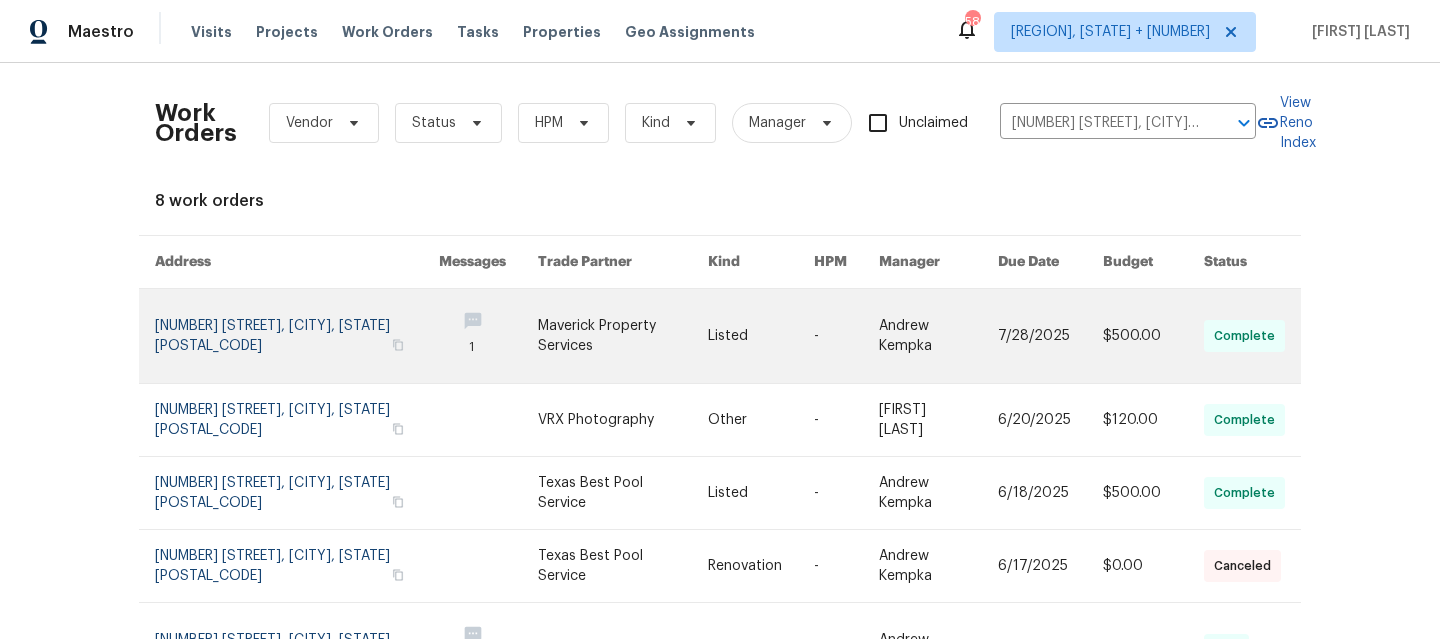 click at bounding box center (297, 336) 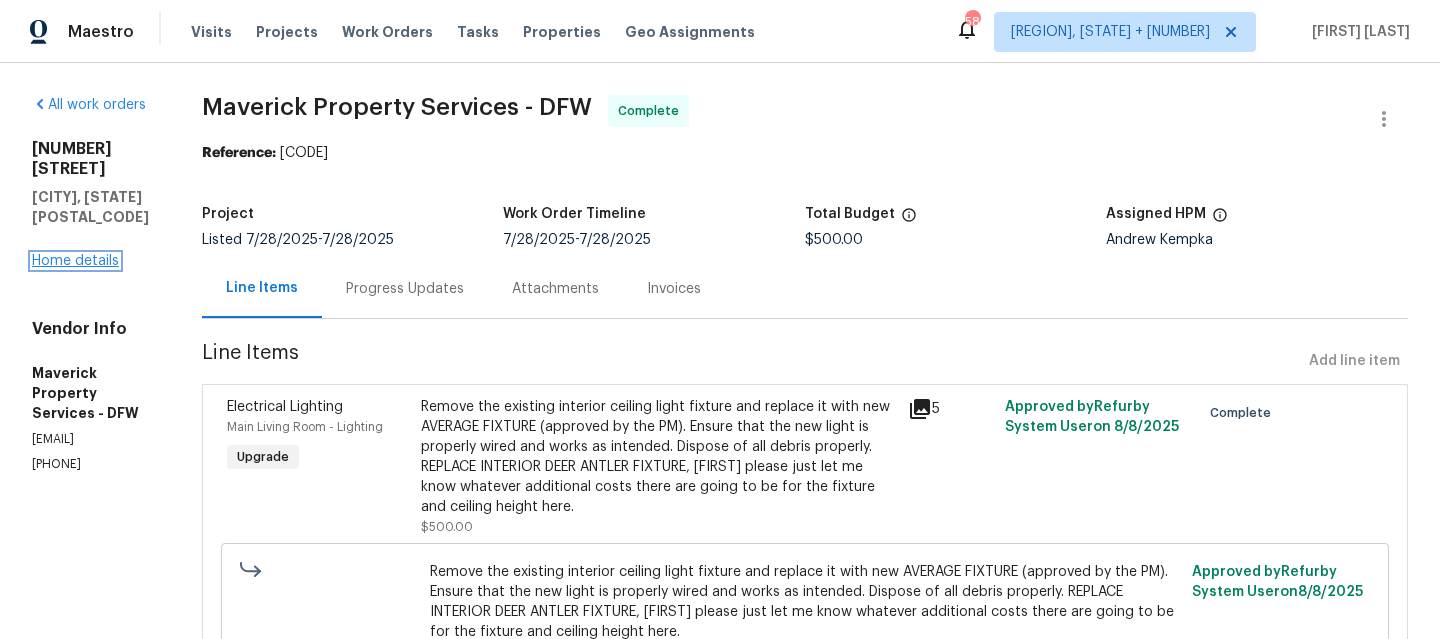 click on "Home details" at bounding box center (75, 261) 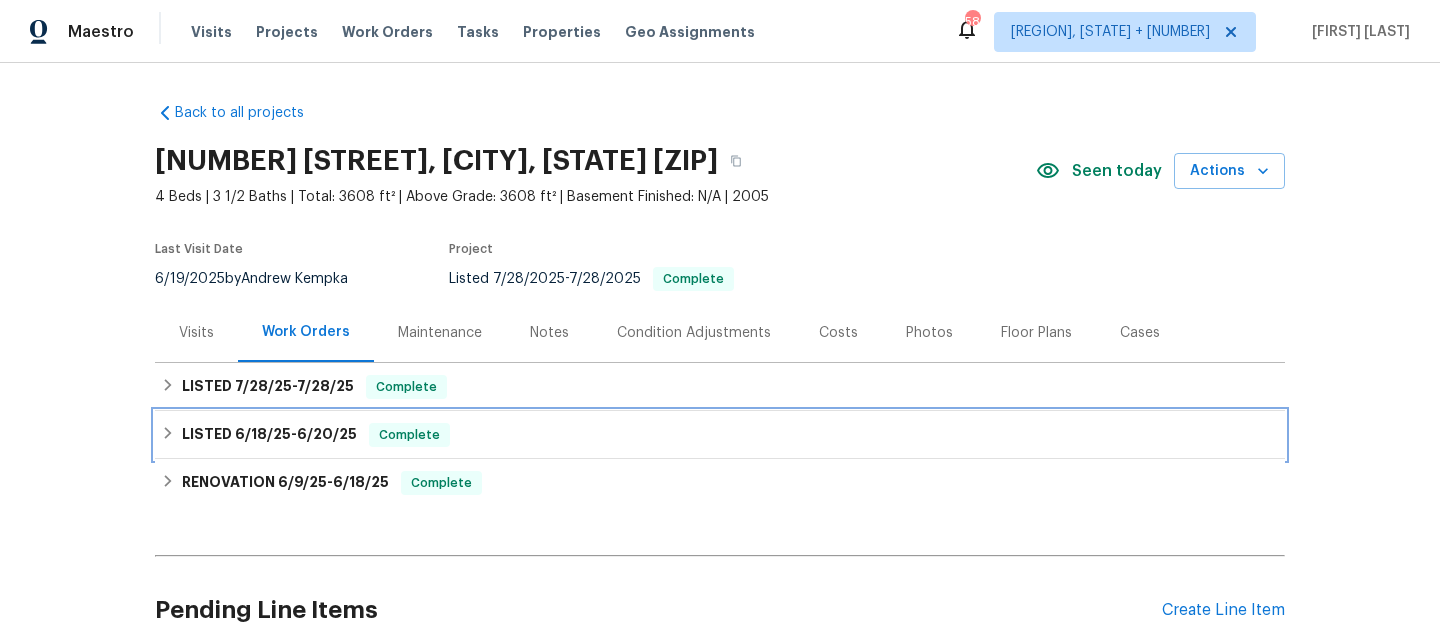 click on "LISTED [DATE] - [DATE] Complete" at bounding box center [720, 435] 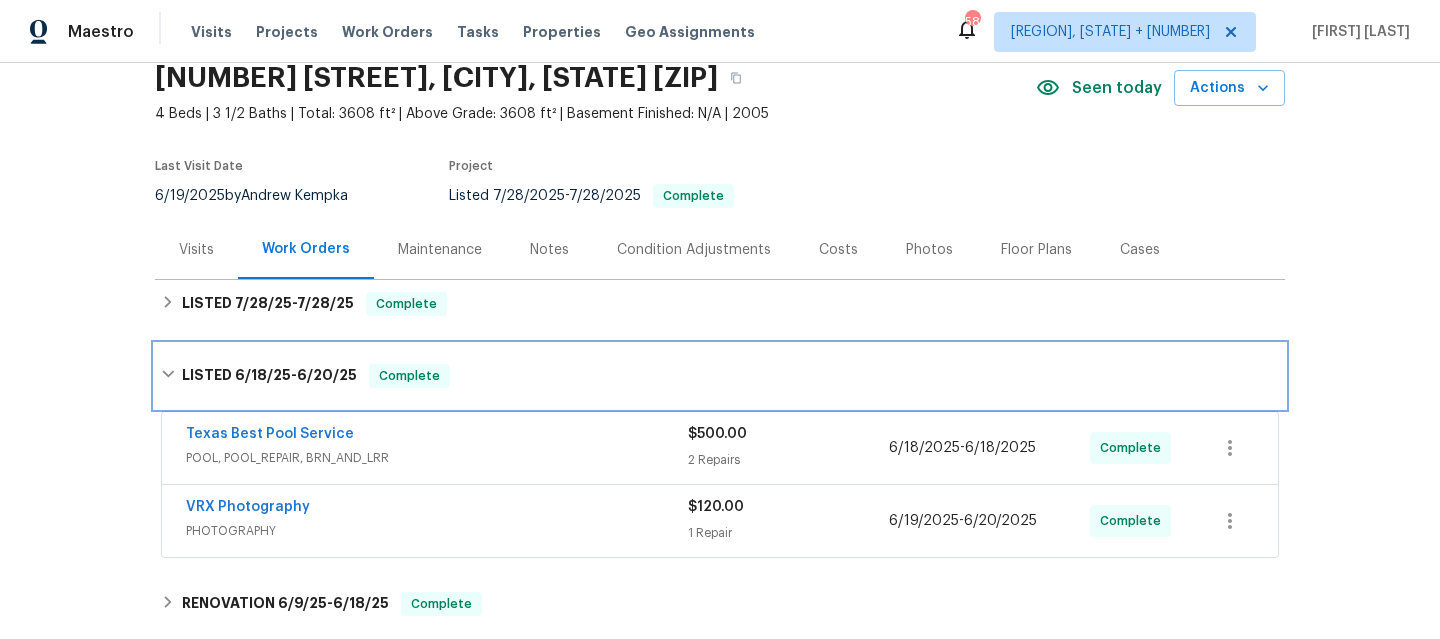 scroll, scrollTop: 76, scrollLeft: 0, axis: vertical 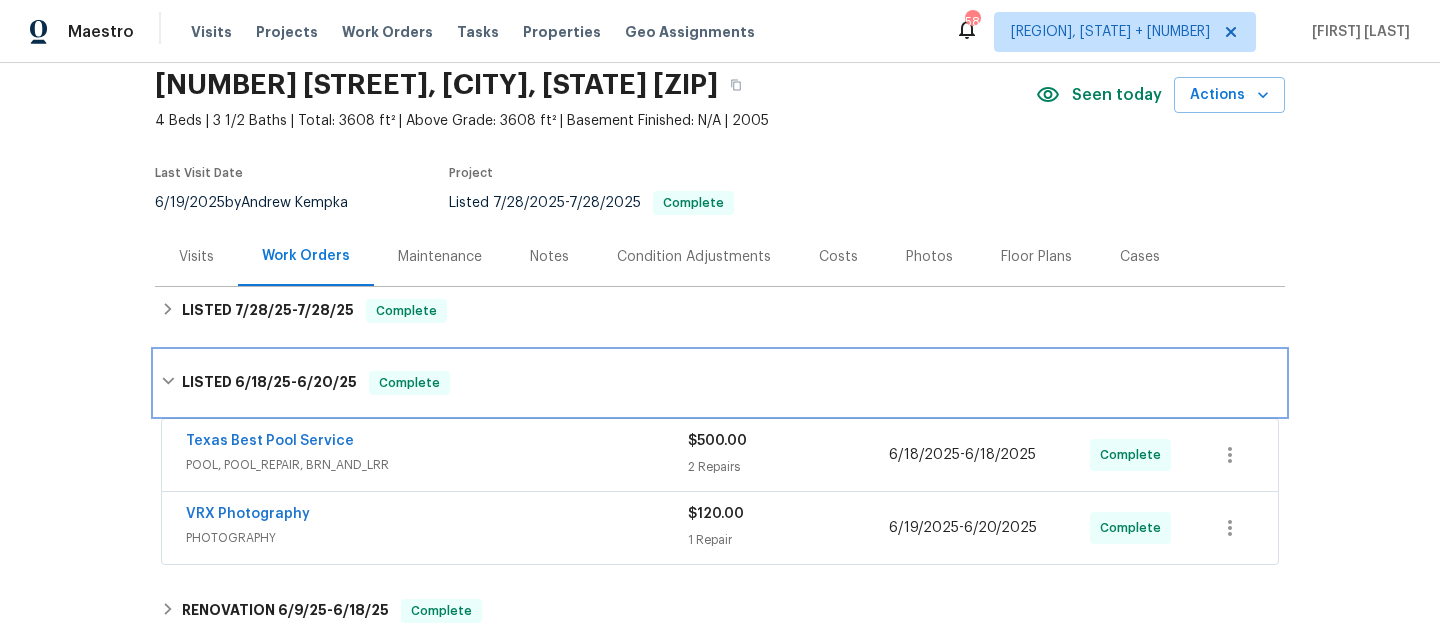 click on "LISTED [DATE] - [DATE] Complete" at bounding box center [720, 383] 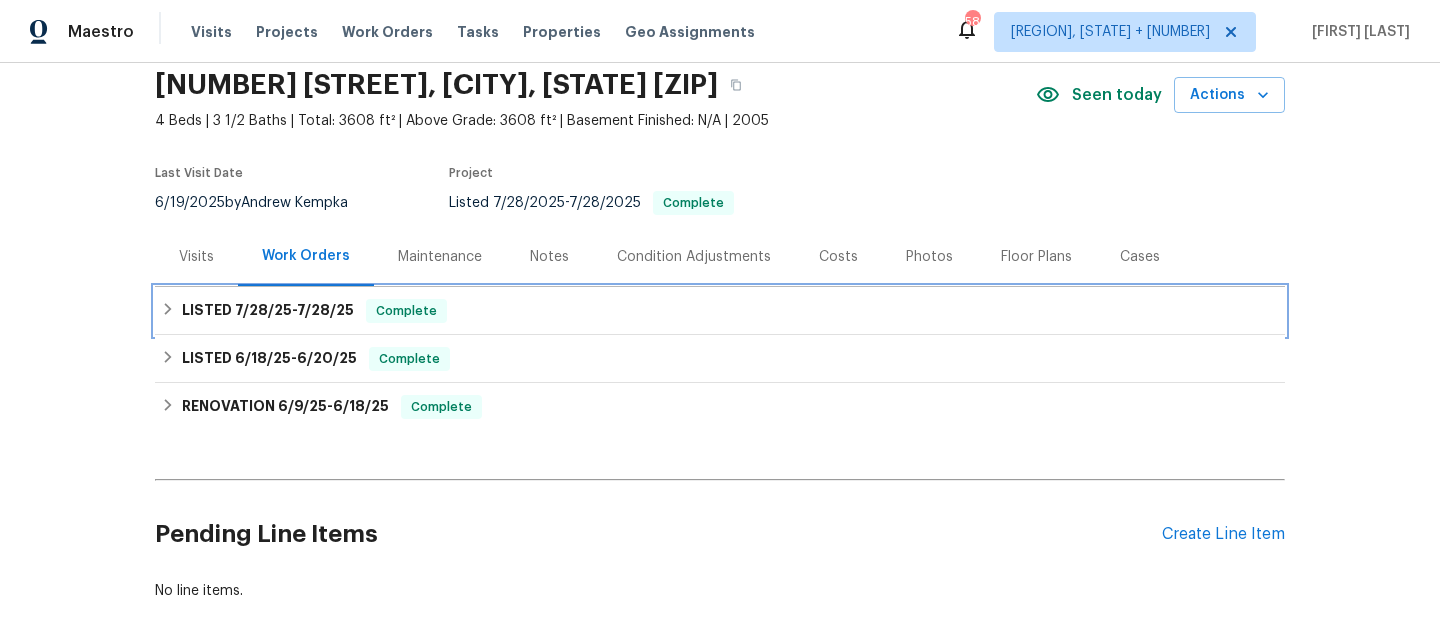 click on "LISTED   7/28/25  -  7/28/25 Complete" at bounding box center [720, 311] 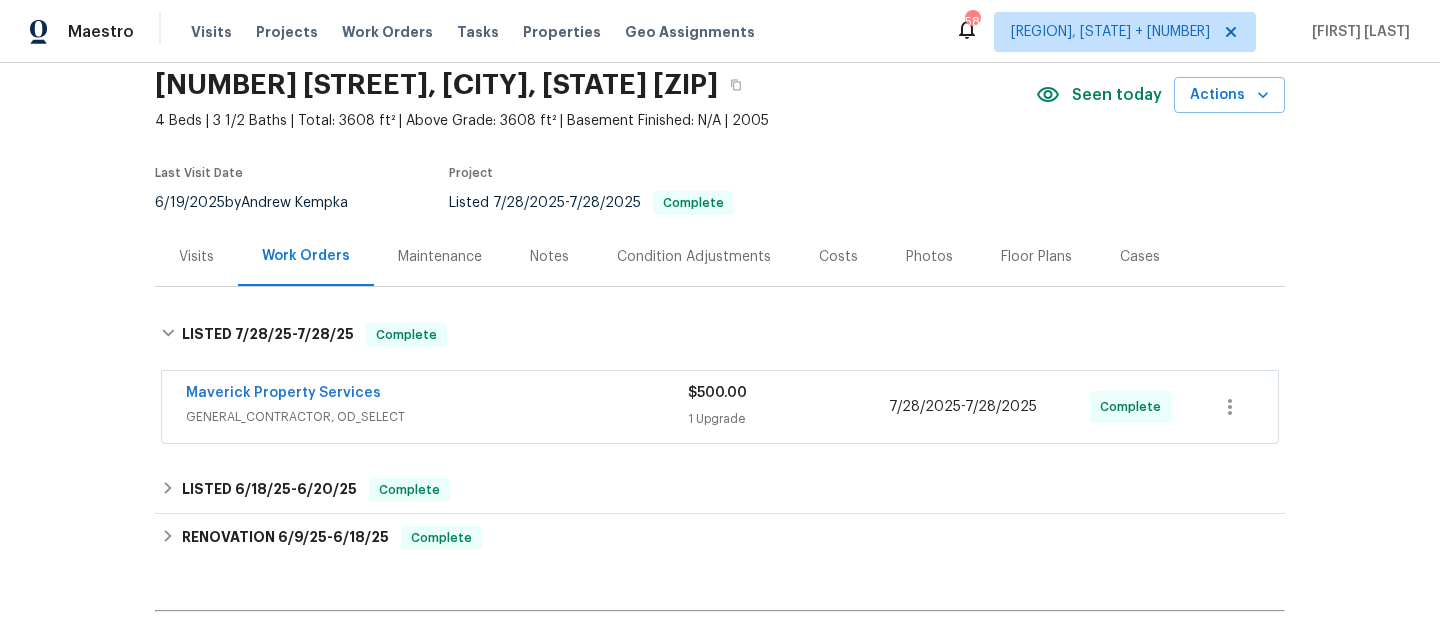 click on "Maverick Property Services" at bounding box center (437, 395) 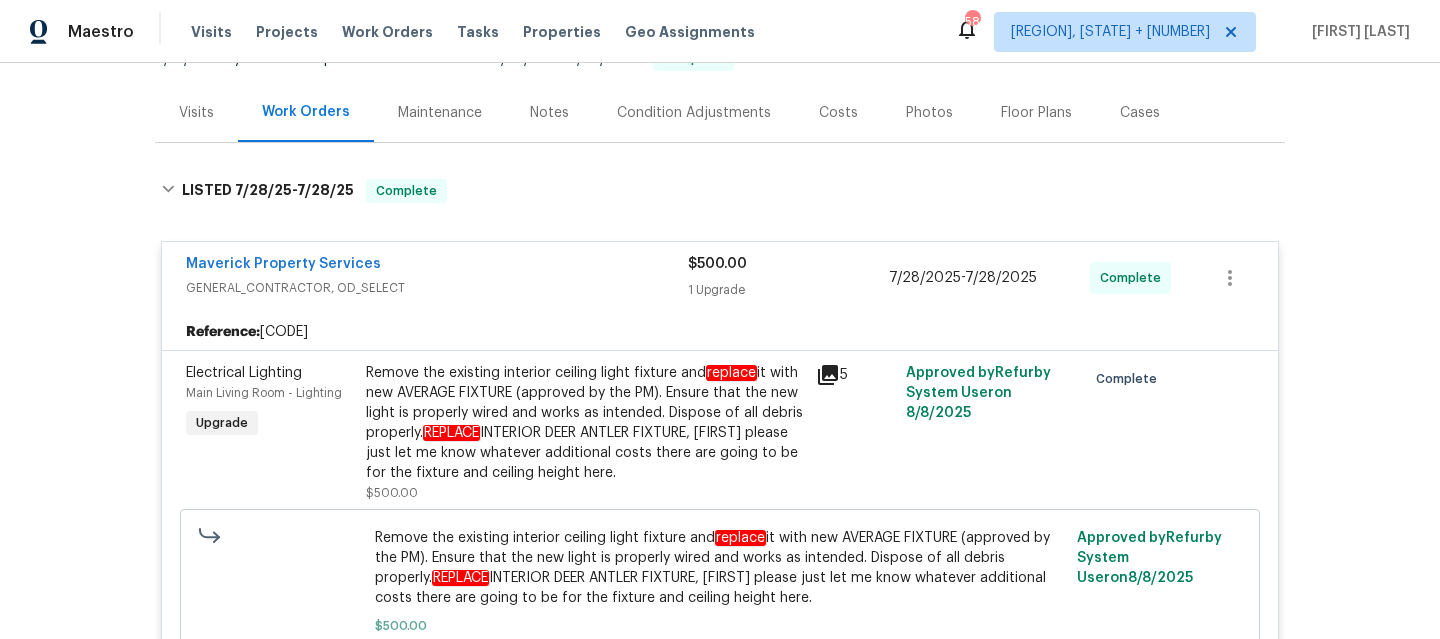 scroll, scrollTop: 219, scrollLeft: 0, axis: vertical 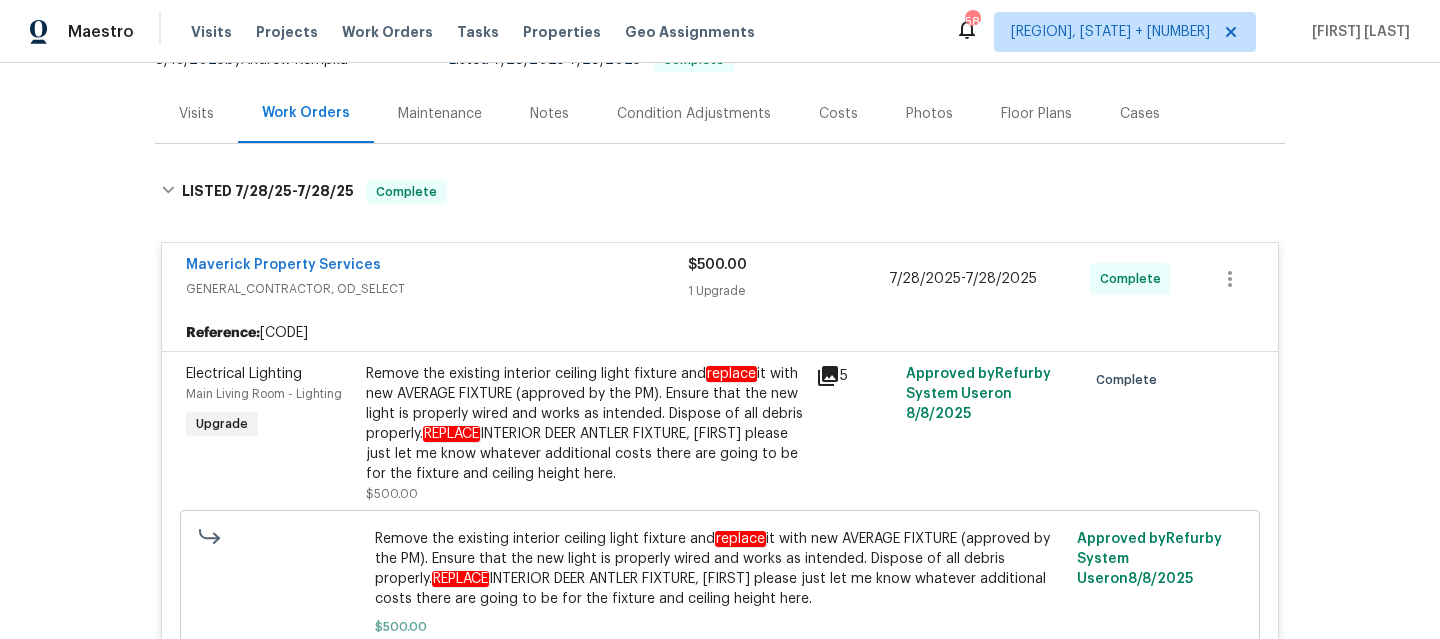 click on "Maverick Property Services" at bounding box center (437, 267) 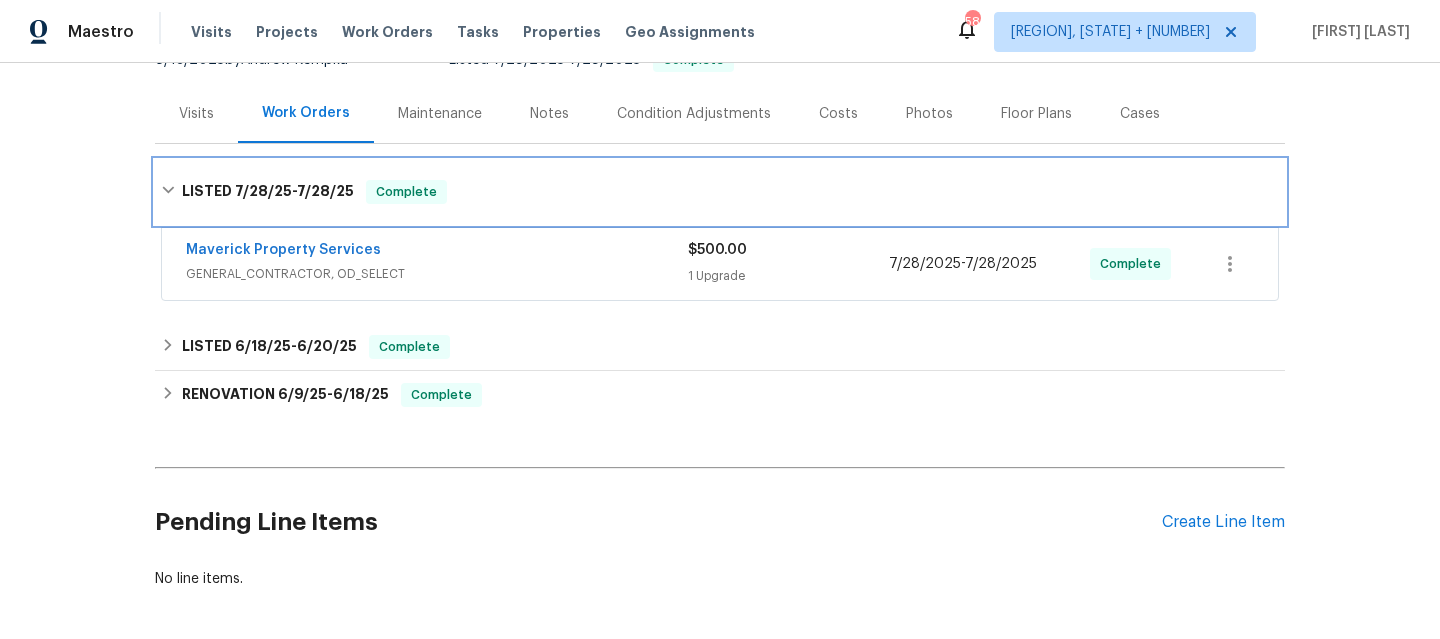 click on "LISTED   7/28/25  -  7/28/25 Complete" at bounding box center (720, 192) 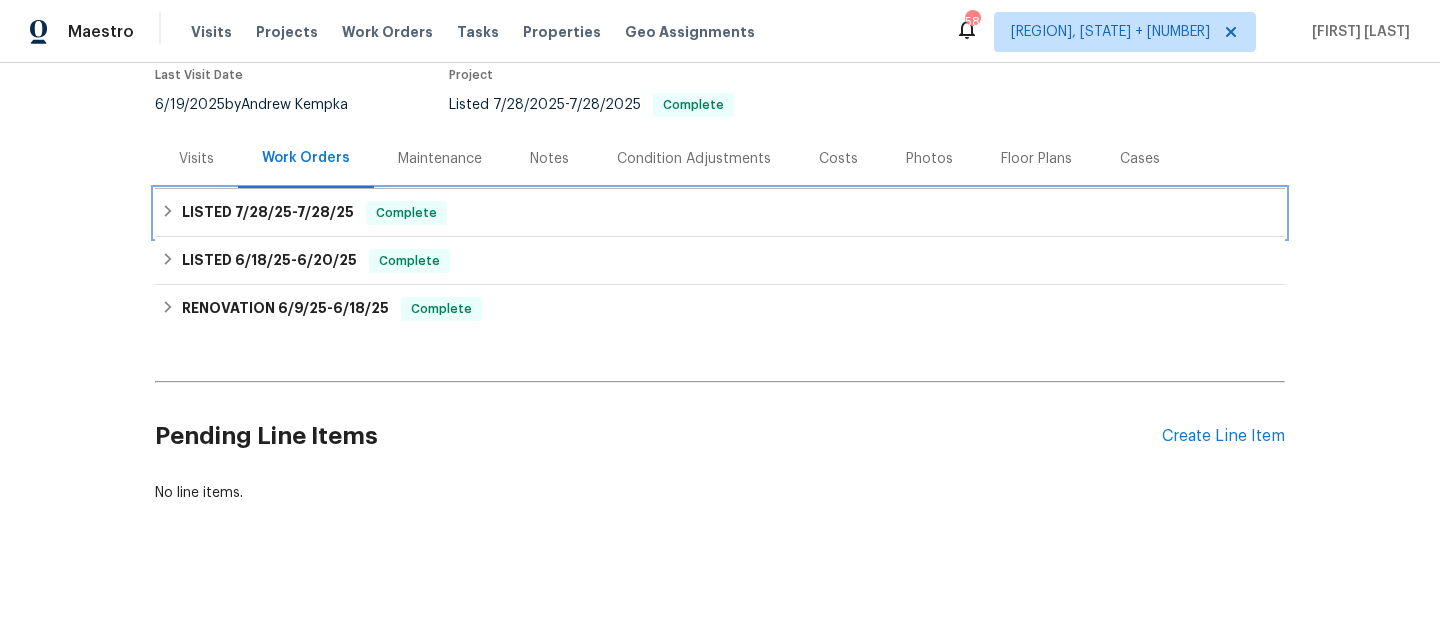 scroll, scrollTop: 189, scrollLeft: 0, axis: vertical 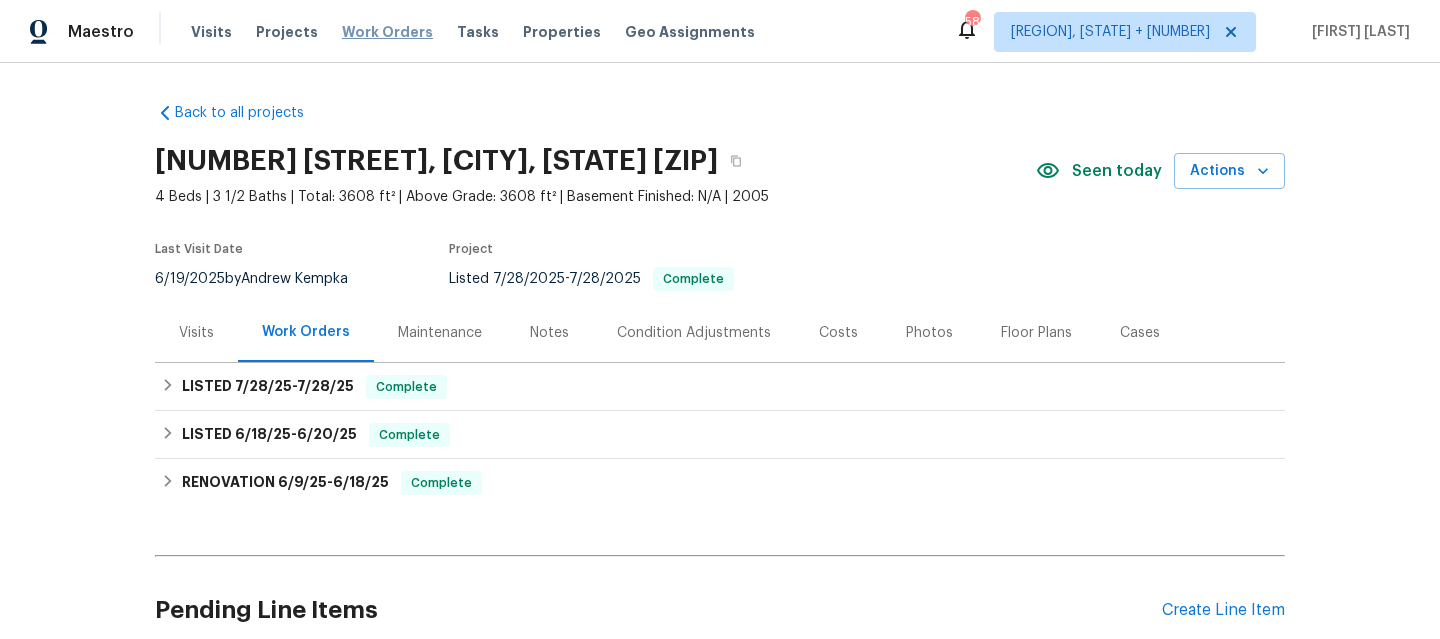 click on "Work Orders" at bounding box center [387, 32] 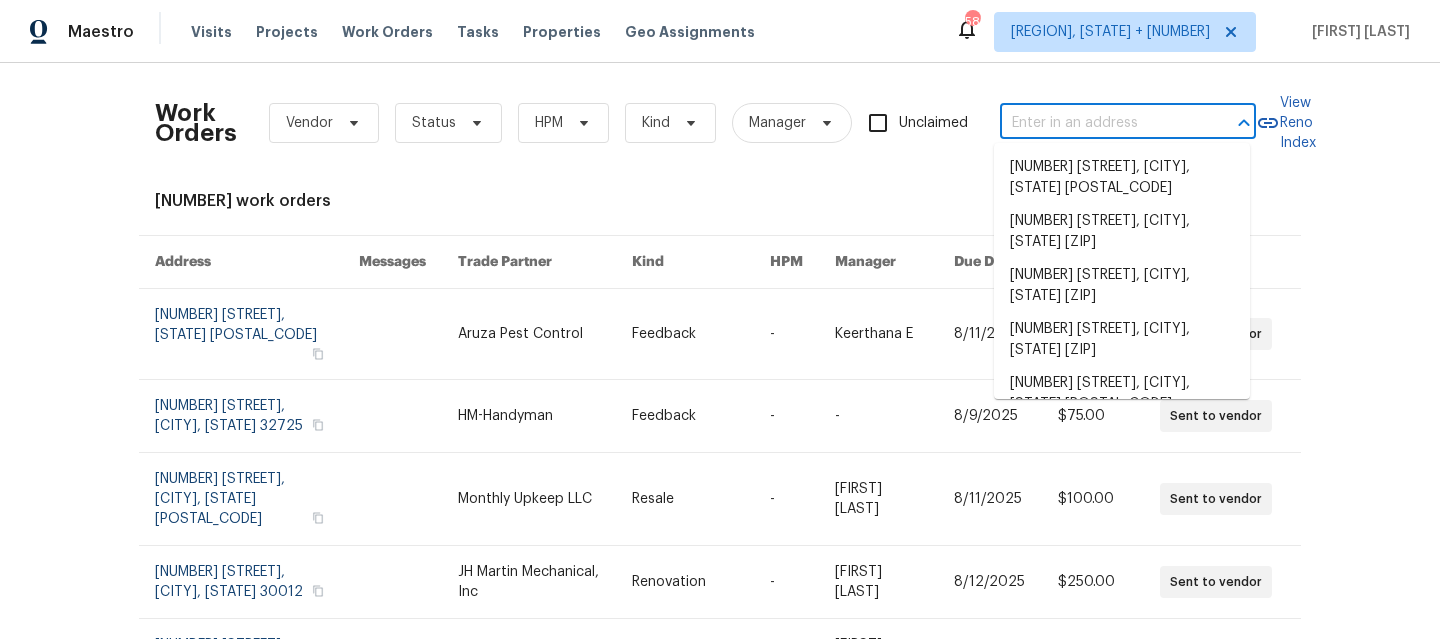click at bounding box center [1100, 123] 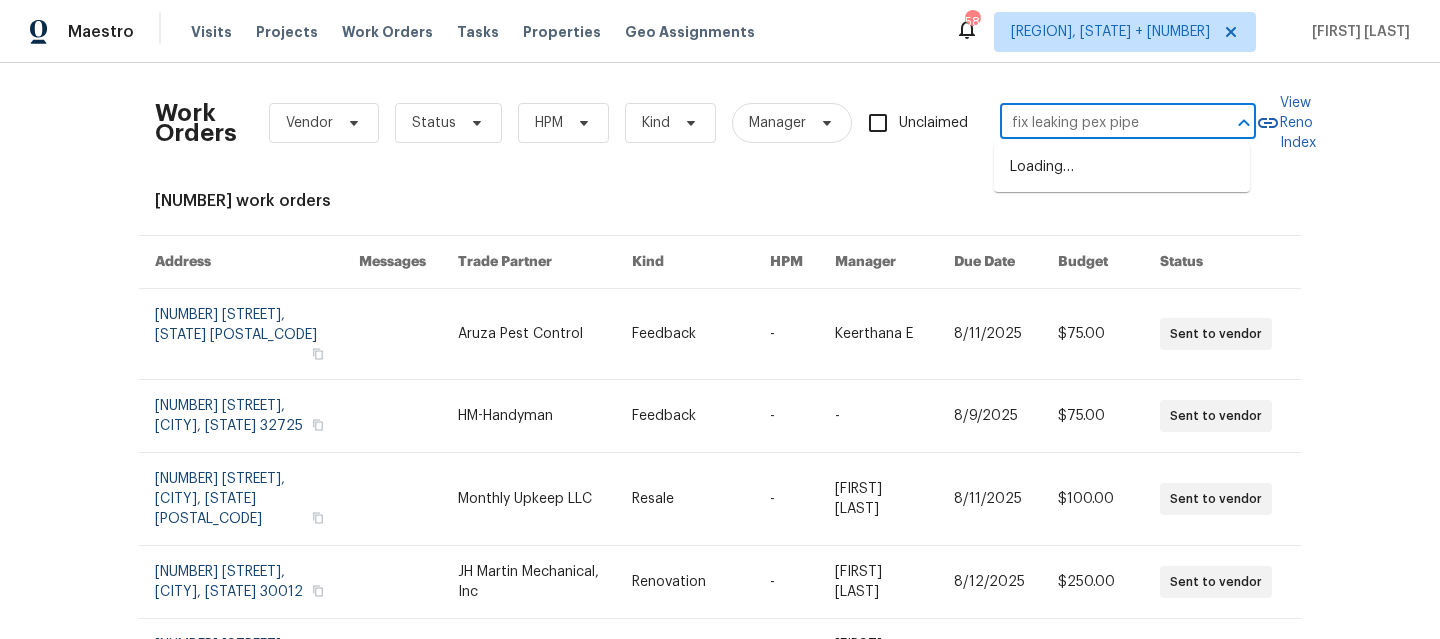 click on "fix leaking pex pipe" at bounding box center [1100, 123] 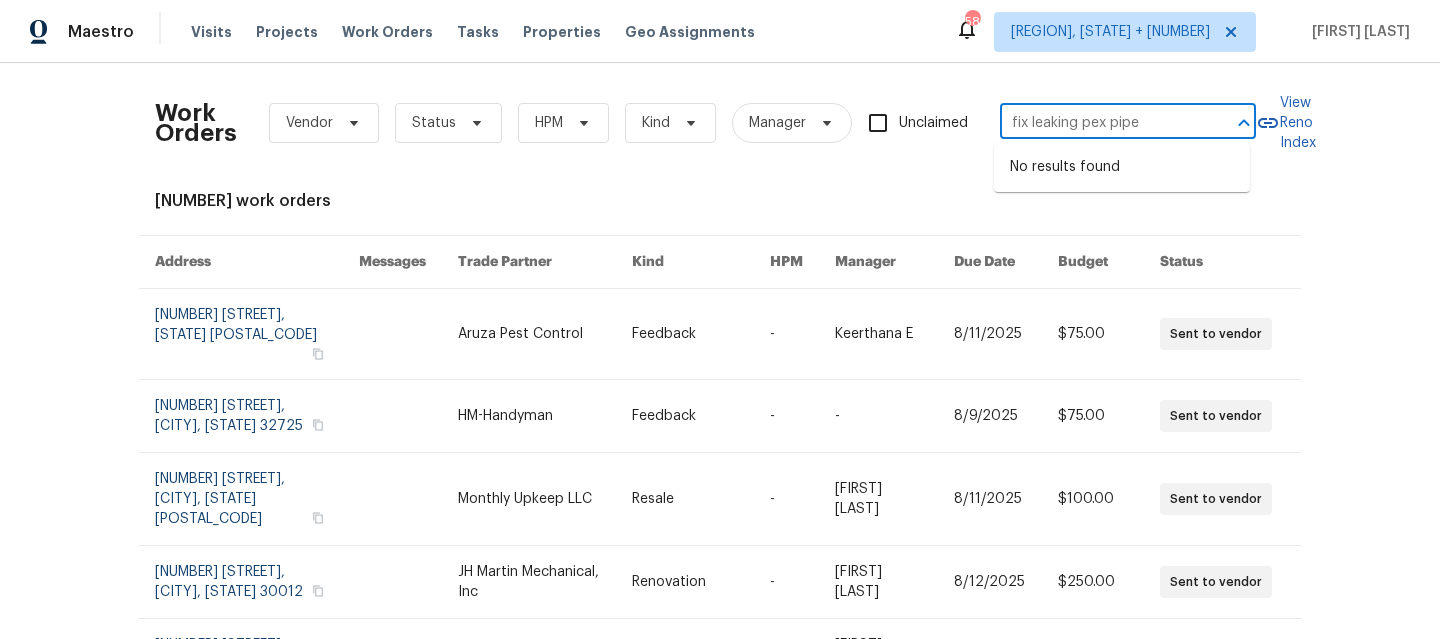click on "fix leaking pex pipe" at bounding box center (1100, 123) 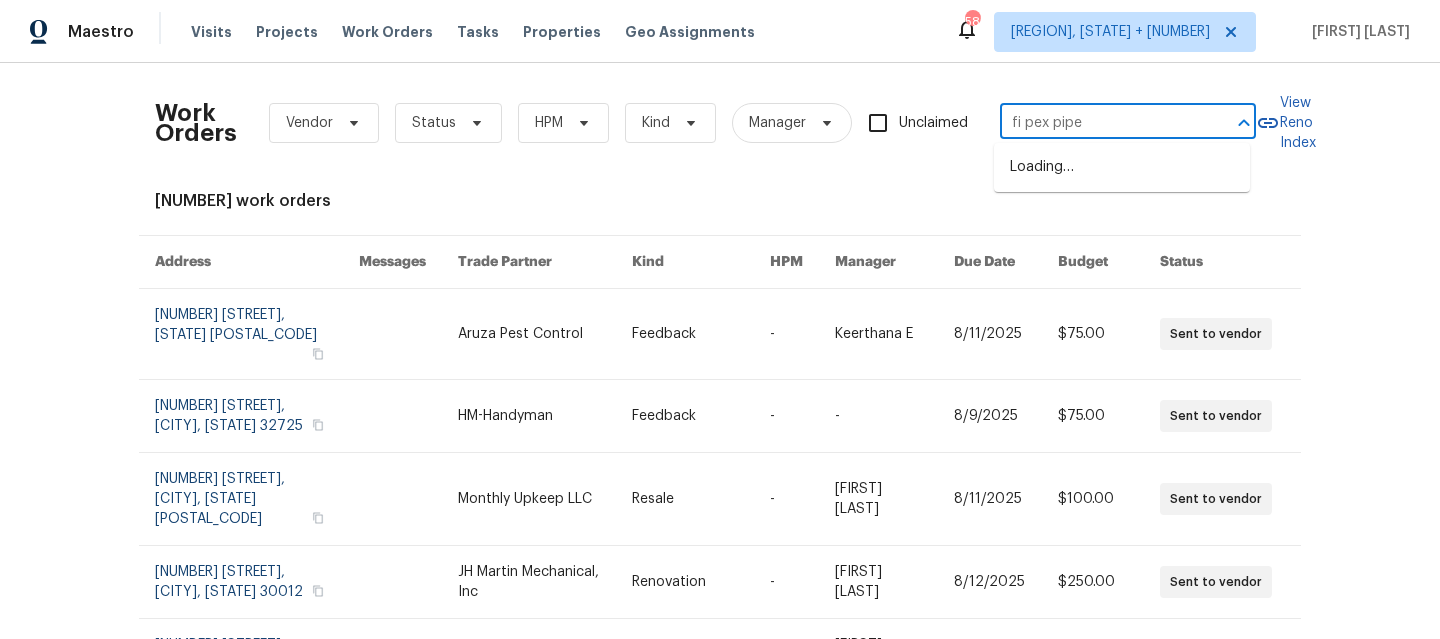 type on "fi pex pipe" 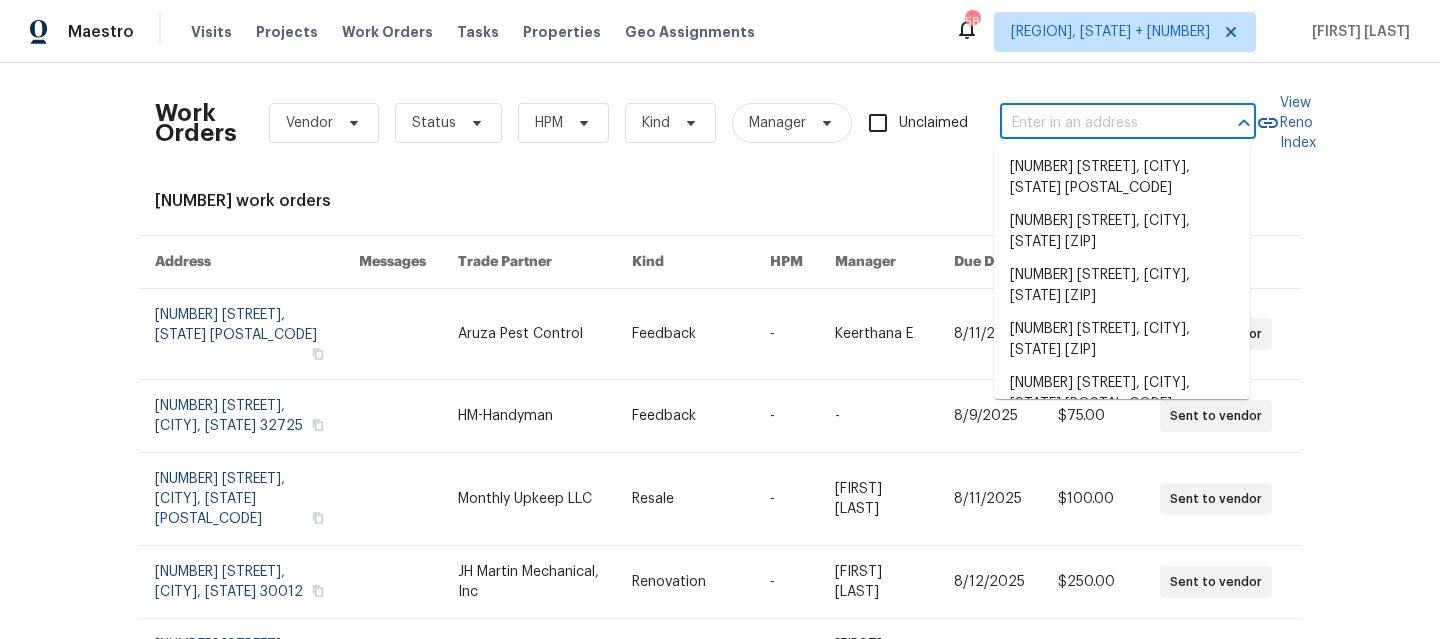 click on "[NUMBER] [STREET], [CITY], [STATE] [POSTAL_CODE] [NUMBER] [STREET], [CITY], [STATE] [POSTAL_CODE] [NUMBER] [STREET], [CITY], [STATE] [POSTAL_CODE] [NUMBER] [STREET], [CITY], [STATE] [POSTAL_CODE] [NUMBER] [STREET], [CITY], [STATE] [POSTAL_CODE] [NUMBER] [STREET], [CITY], [STATE] [POSTAL_CODE] [NUMBER] [STREET], [CITY], [STATE] [POSTAL_CODE] [NUMBER] [STREET], [CITY], [STATE] [POSTAL_CODE] [NUMBER] [STREET], [CITY], [STATE] [POSTAL_CODE] [NUMBER] [STREET], [CITY], [STATE] [POSTAL_CODE] [NUMBER] [STREET], [CITY], [STATE] [POSTAL_CODE] [NUMBER] [STREET], [CITY], [STATE] [POSTAL_CODE] [NUMBER] [STREET], [CITY], [STATE] [POSTAL_CODE] [NUMBER] [STREET], [CITY], [STATE] [POSTAL_CODE] [NUMBER] [STREET], [CITY], [STATE] [POSTAL_CODE] [NUMBER] [STREET], [CITY], [STATE] [POSTAL_CODE] [NUMBER] [STREET], [CITY], [STATE] [POSTAL_CODE] [NUMBER] [STREET], [CITY], [STATE] [POSTAL_CODE] [NUMBER] [STREET], [CITY], [STATE] [POSTAL_CODE] [NUMBER] [STREET], [CITY], [STATE] [POSTAL_CODE] [NUMBER] [STREET], [CITY], [STATE] [POSTAL_CODE] [NUMBER] [STREET], [CITY], [STATE] [POSTAL_CODE] [NUMBER] [STREET], [CITY], [STATE] [POSTAL_CODE]" at bounding box center (1122, 271) 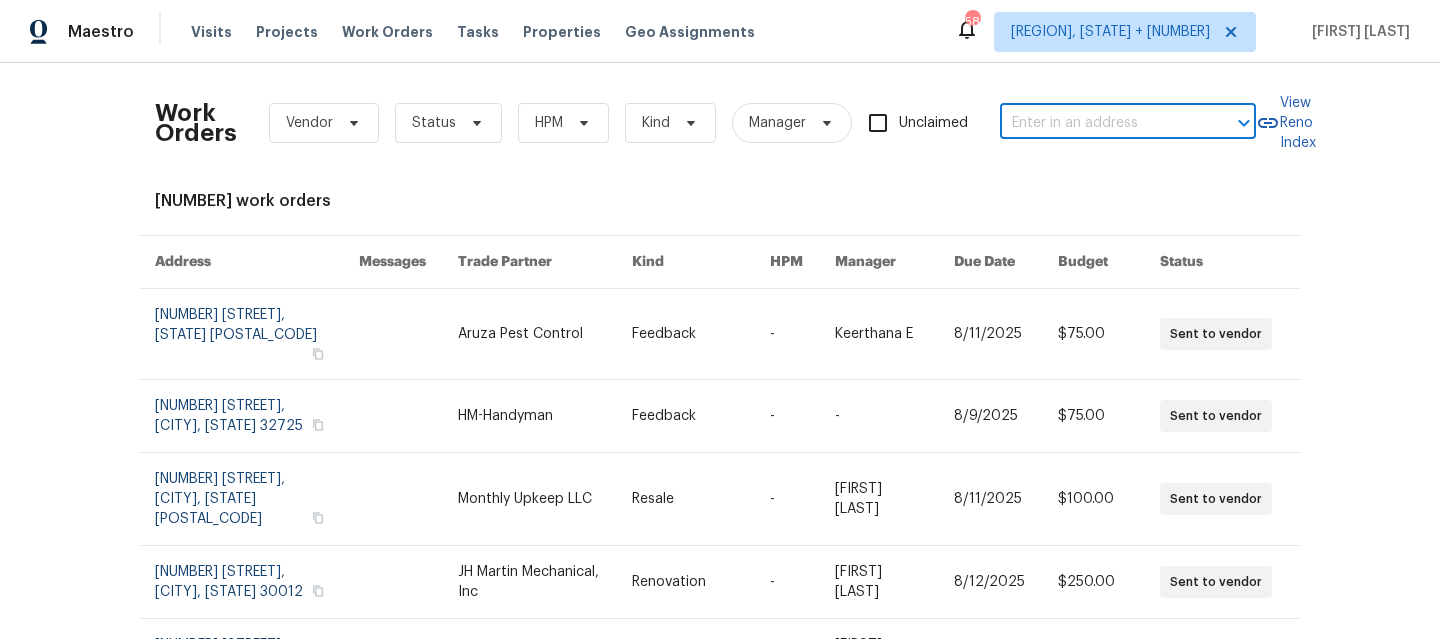 paste on "[NUMBER] [STREET], [CITY], [STATE] [POSTAL_CODE]" 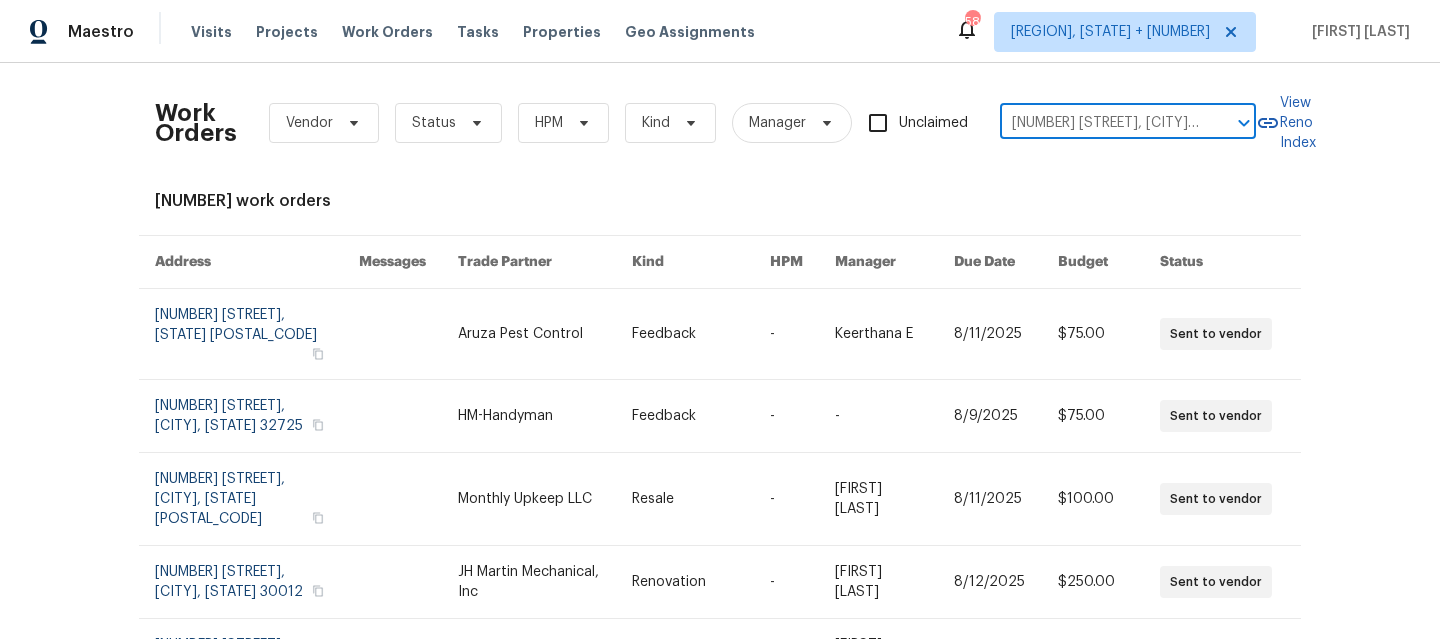 scroll, scrollTop: 0, scrollLeft: 58, axis: horizontal 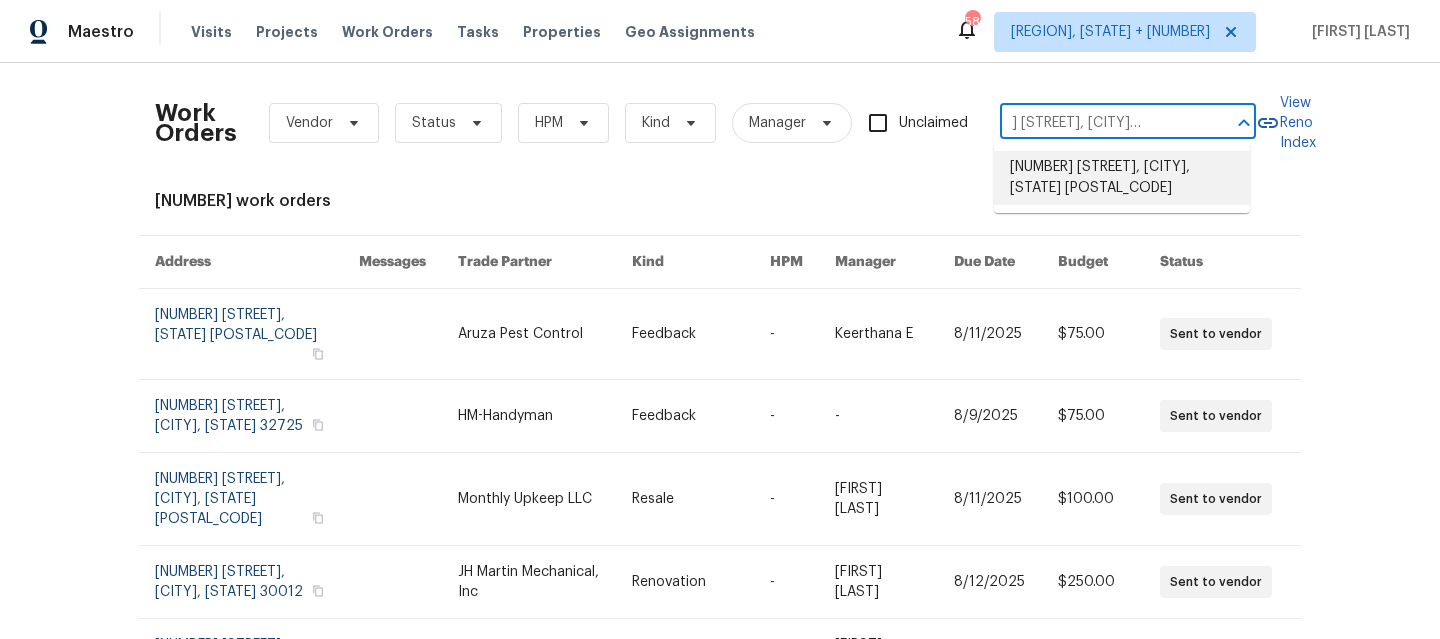 click on "[NUMBER] [STREET], [CITY], [STATE] [POSTAL_CODE]" at bounding box center [1122, 178] 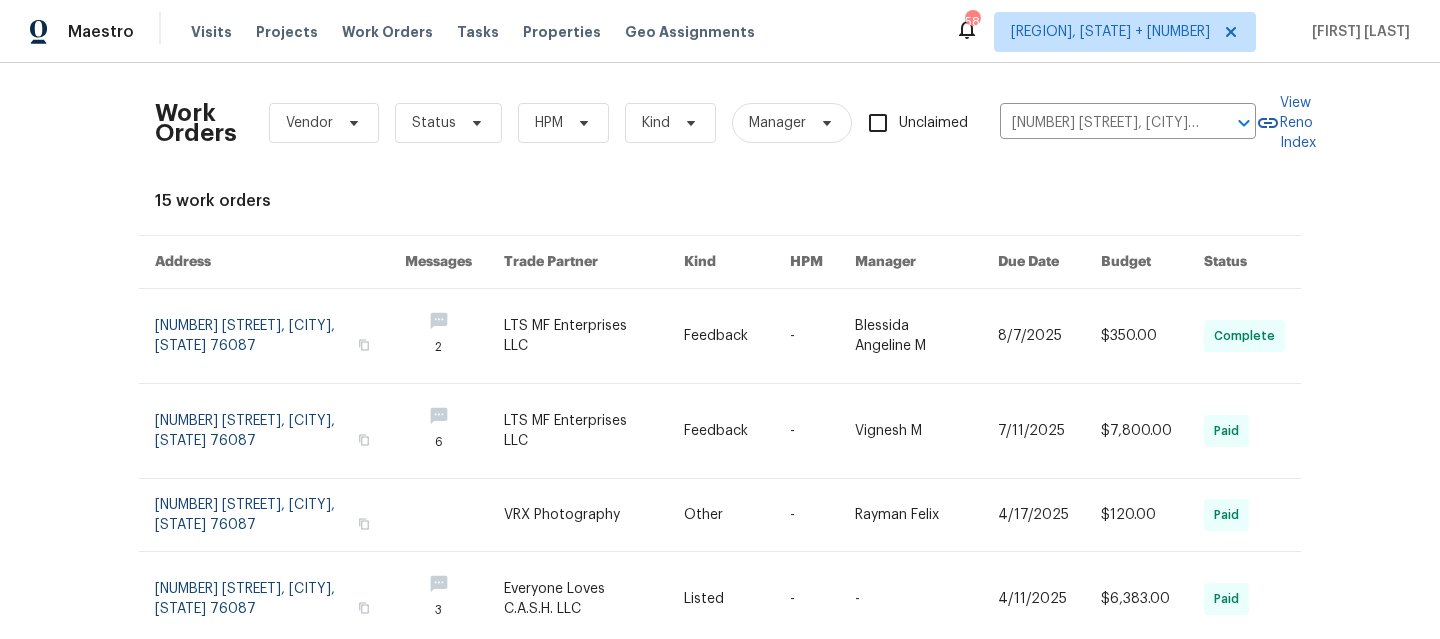 click on "Address" at bounding box center (264, 262) 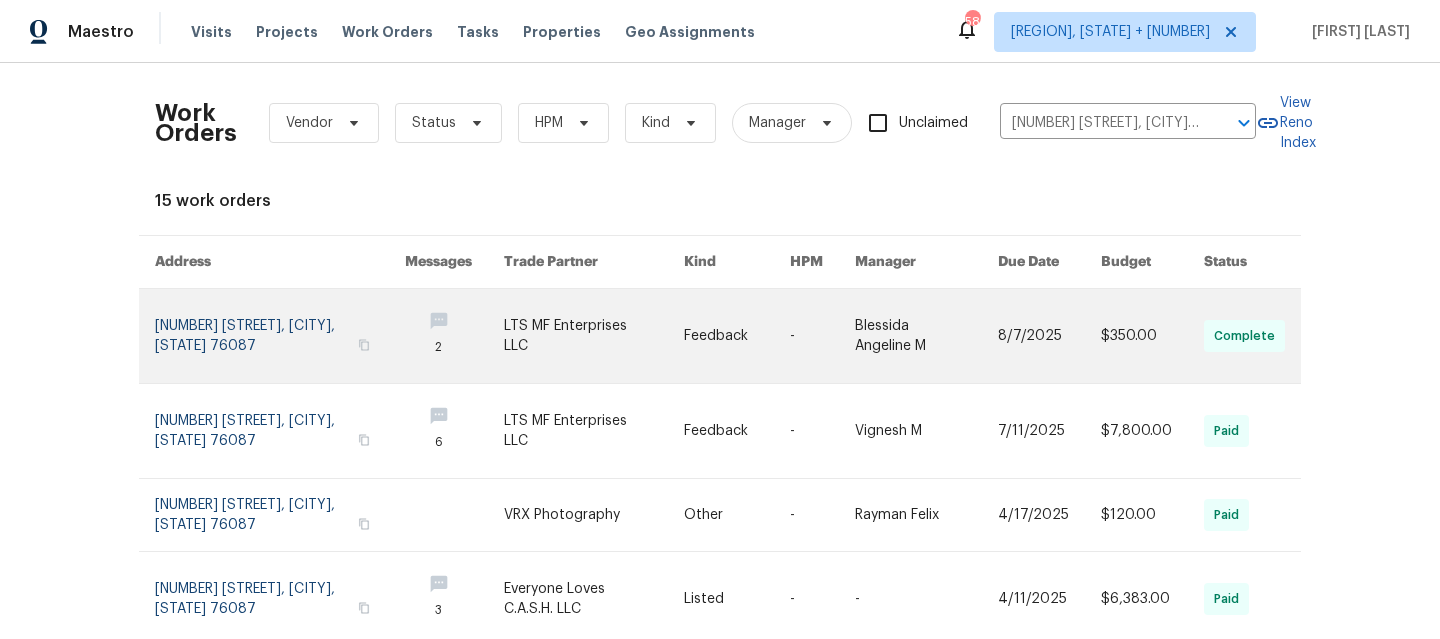 click at bounding box center (280, 336) 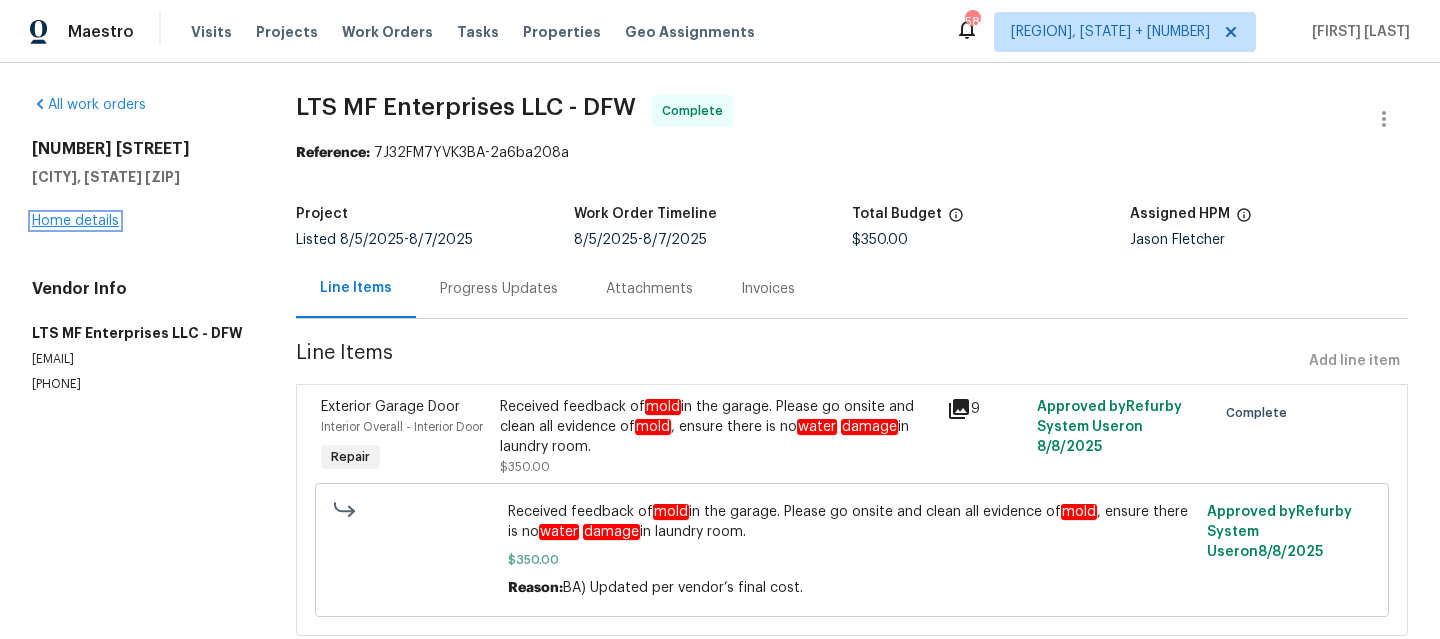 click on "Home details" at bounding box center [75, 221] 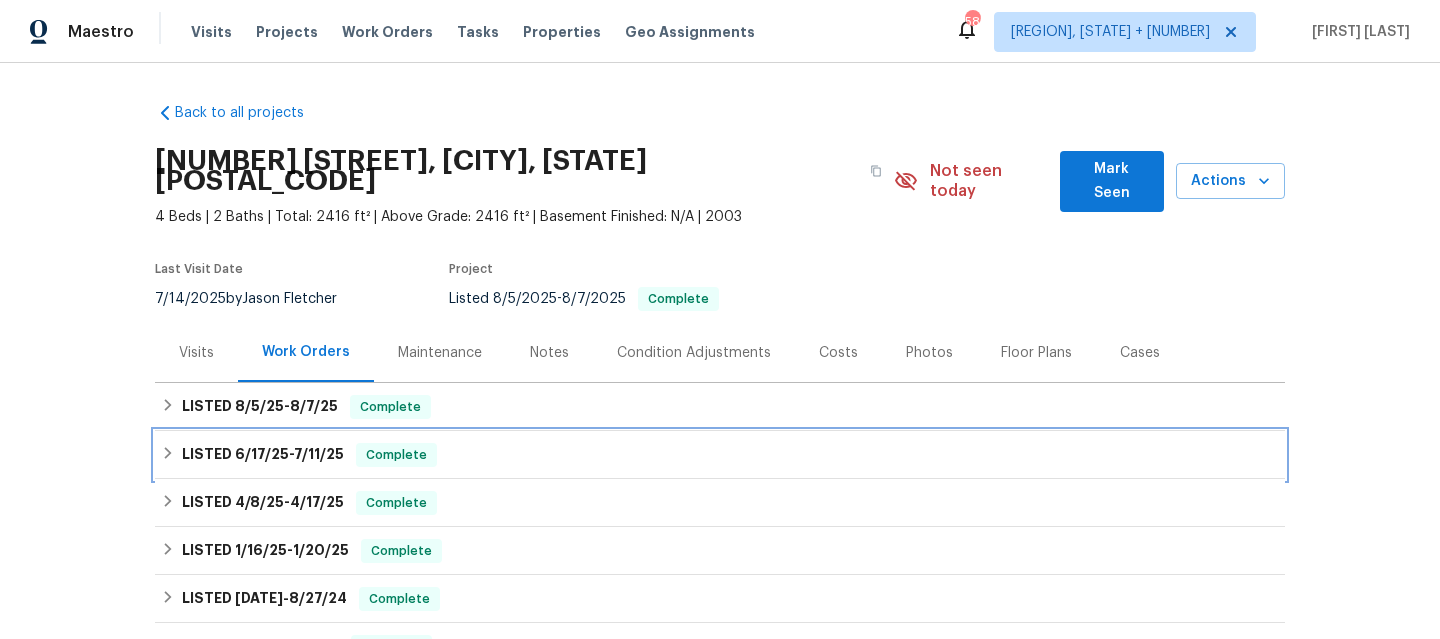 click on "Complete" at bounding box center [396, 455] 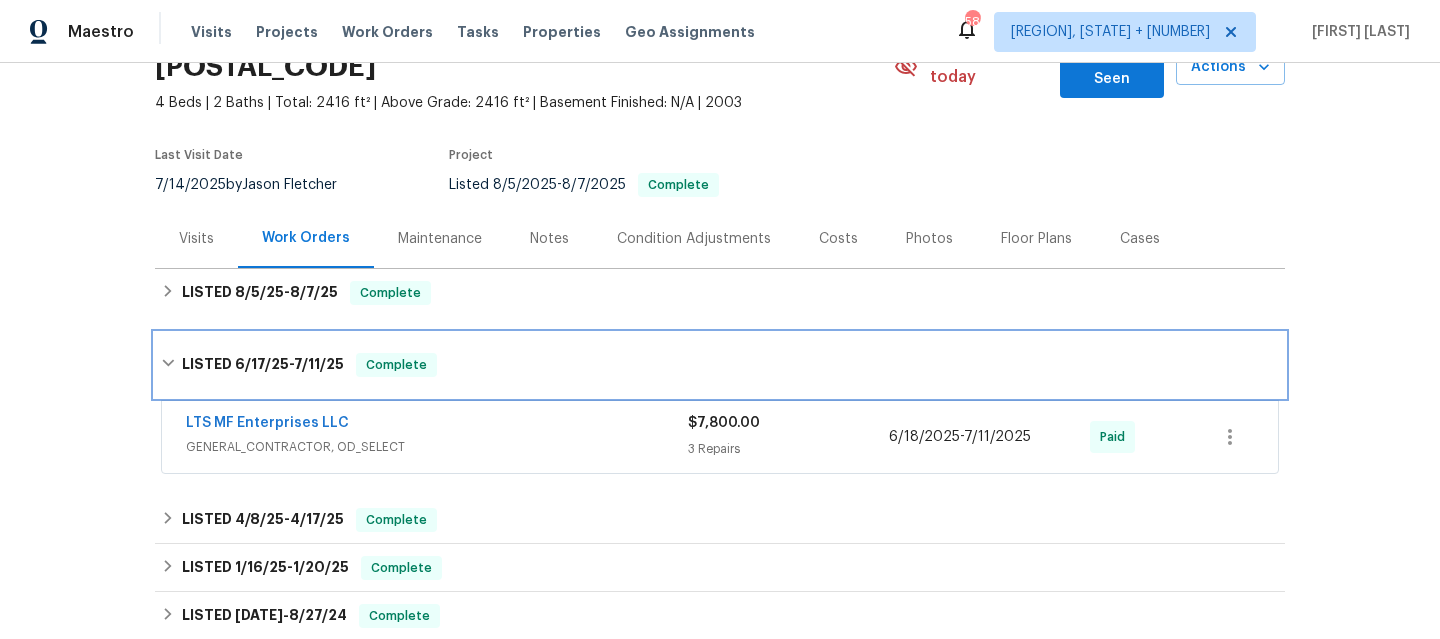 scroll, scrollTop: 145, scrollLeft: 0, axis: vertical 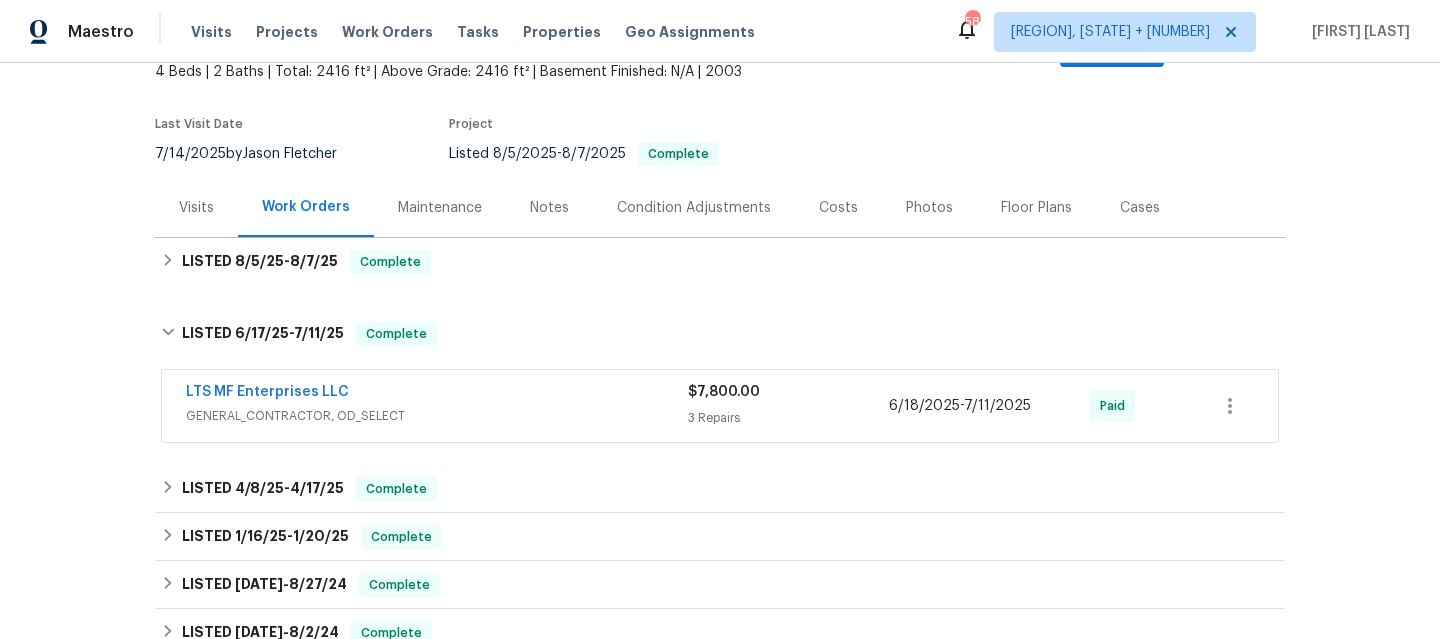 click on "LTS MF Enterprises LLC" at bounding box center (437, 394) 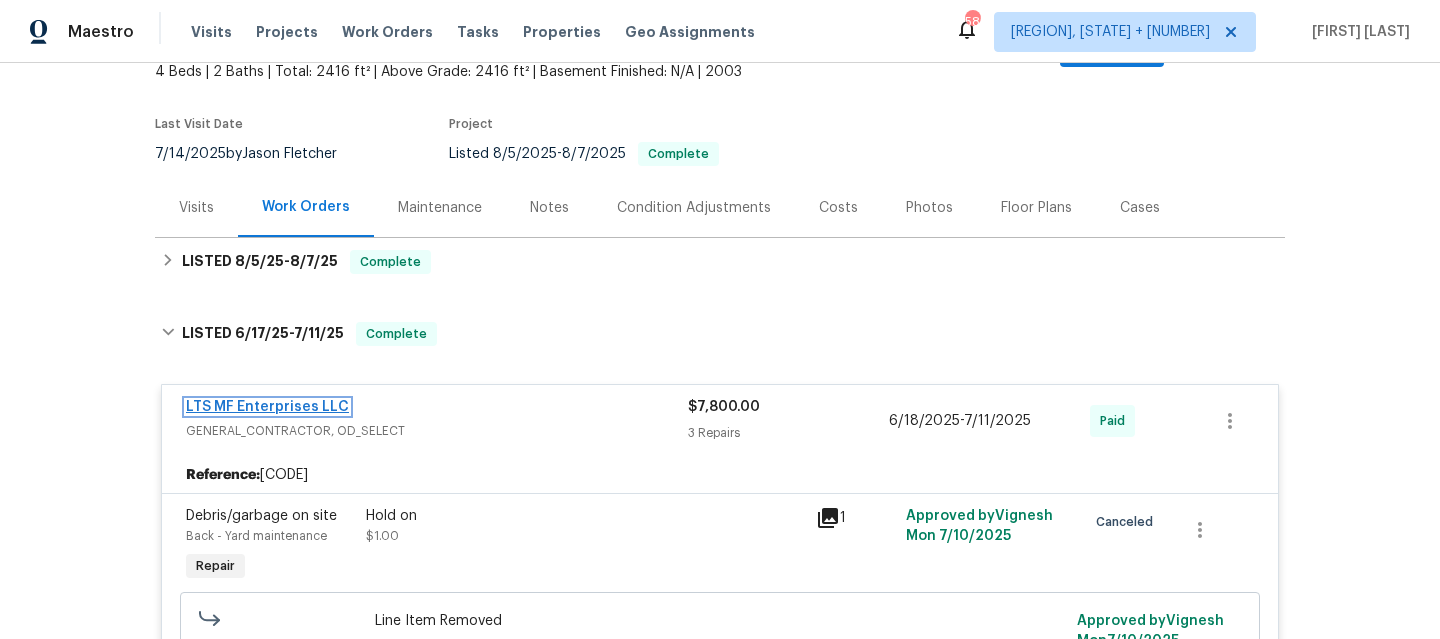 click on "LTS MF Enterprises LLC" at bounding box center [267, 407] 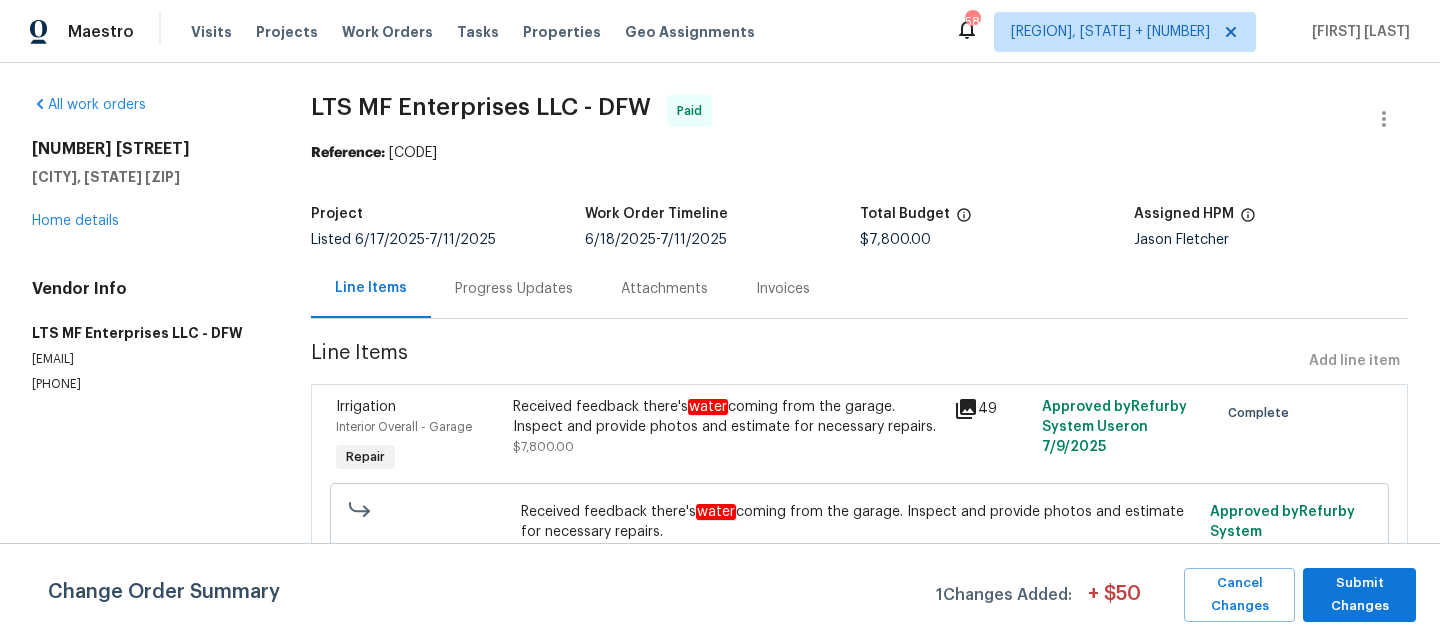 click on "Progress Updates" at bounding box center [514, 289] 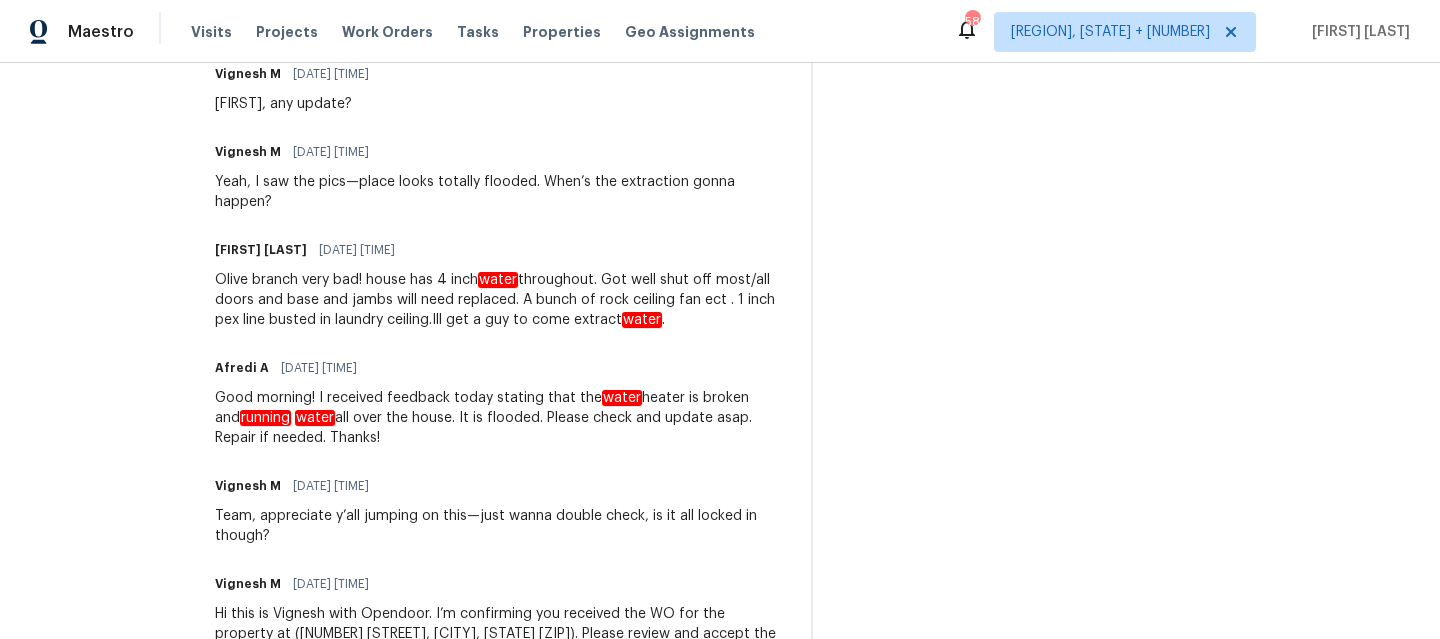 scroll, scrollTop: 2496, scrollLeft: 0, axis: vertical 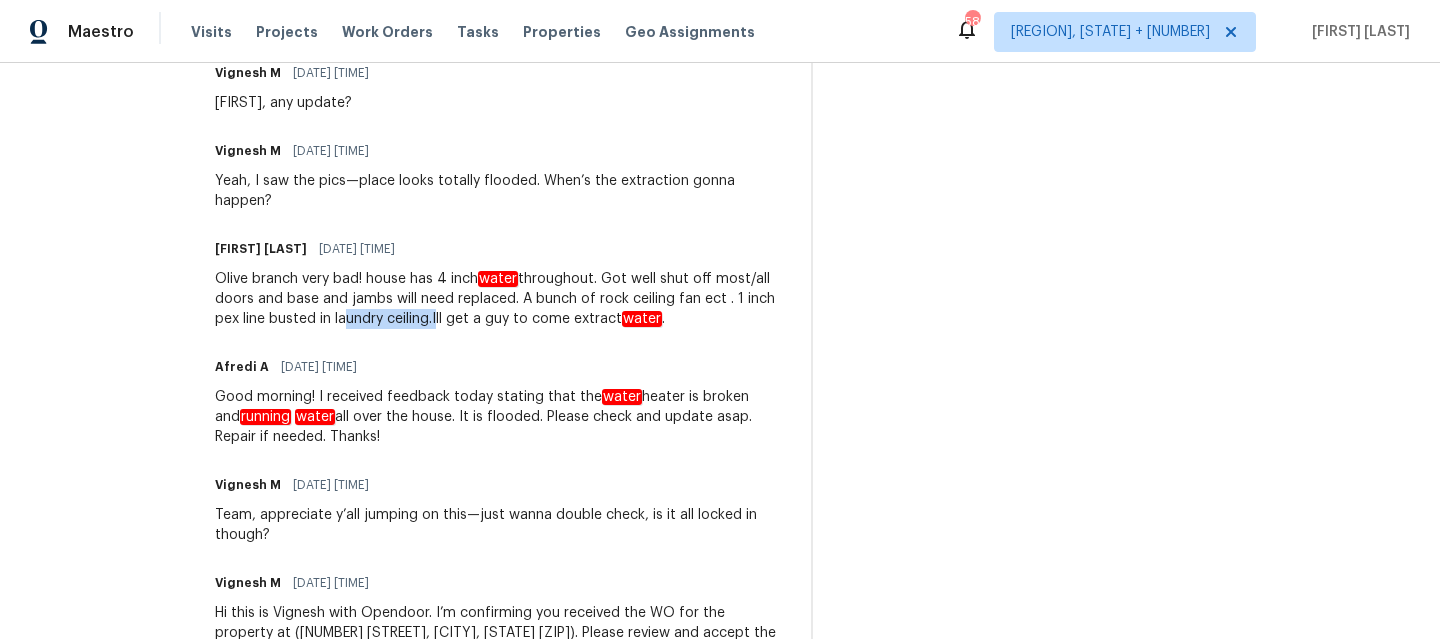 drag, startPoint x: 343, startPoint y: 300, endPoint x: 439, endPoint y: 302, distance: 96.02083 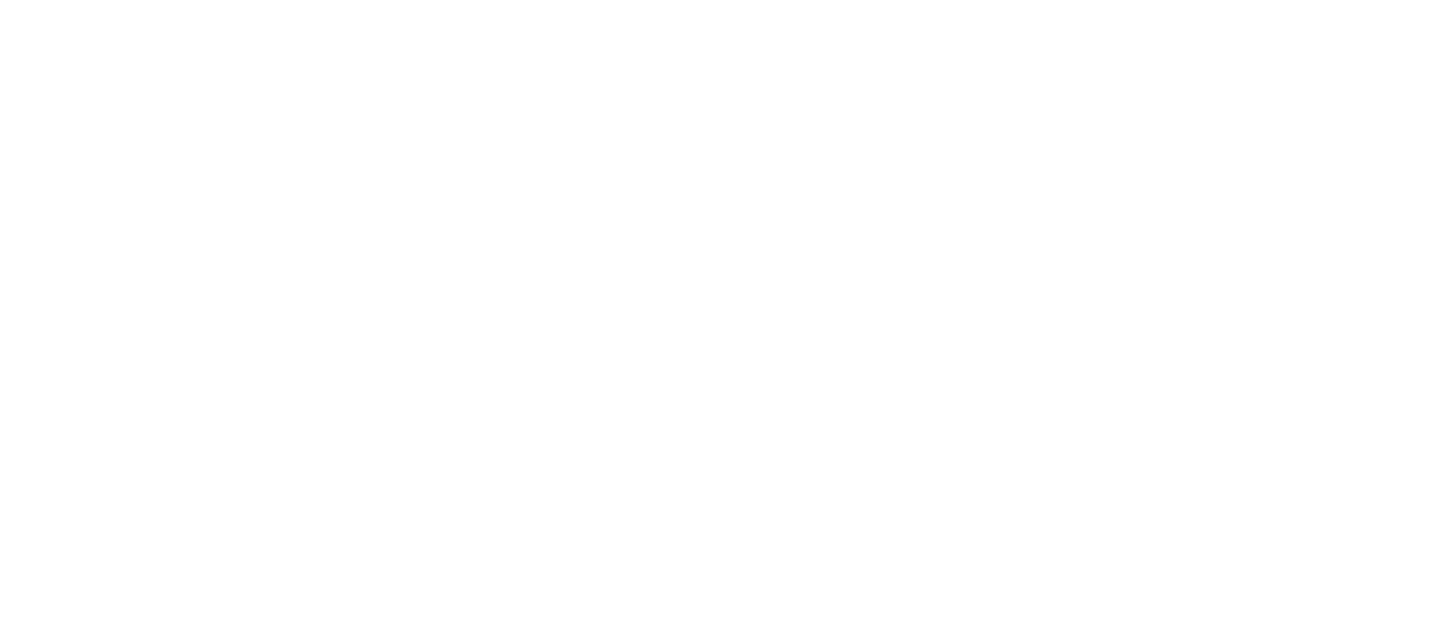 scroll, scrollTop: 0, scrollLeft: 0, axis: both 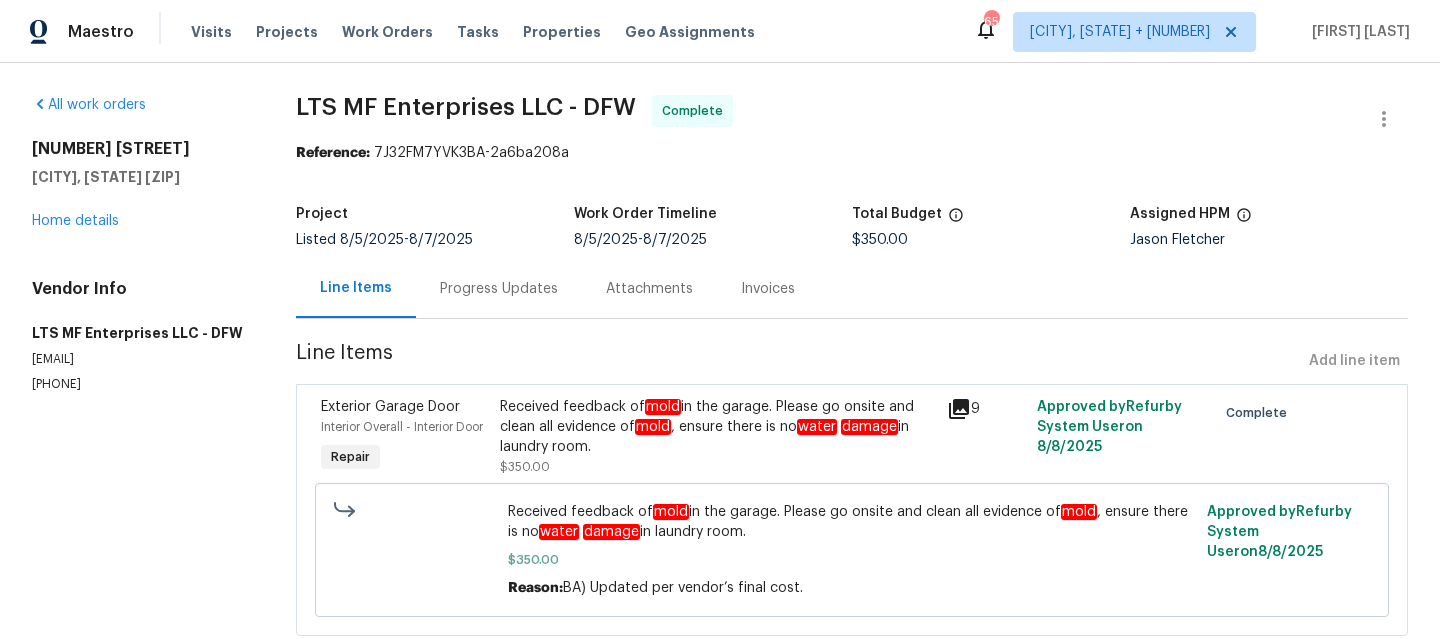 click on "Progress Updates" at bounding box center [499, 289] 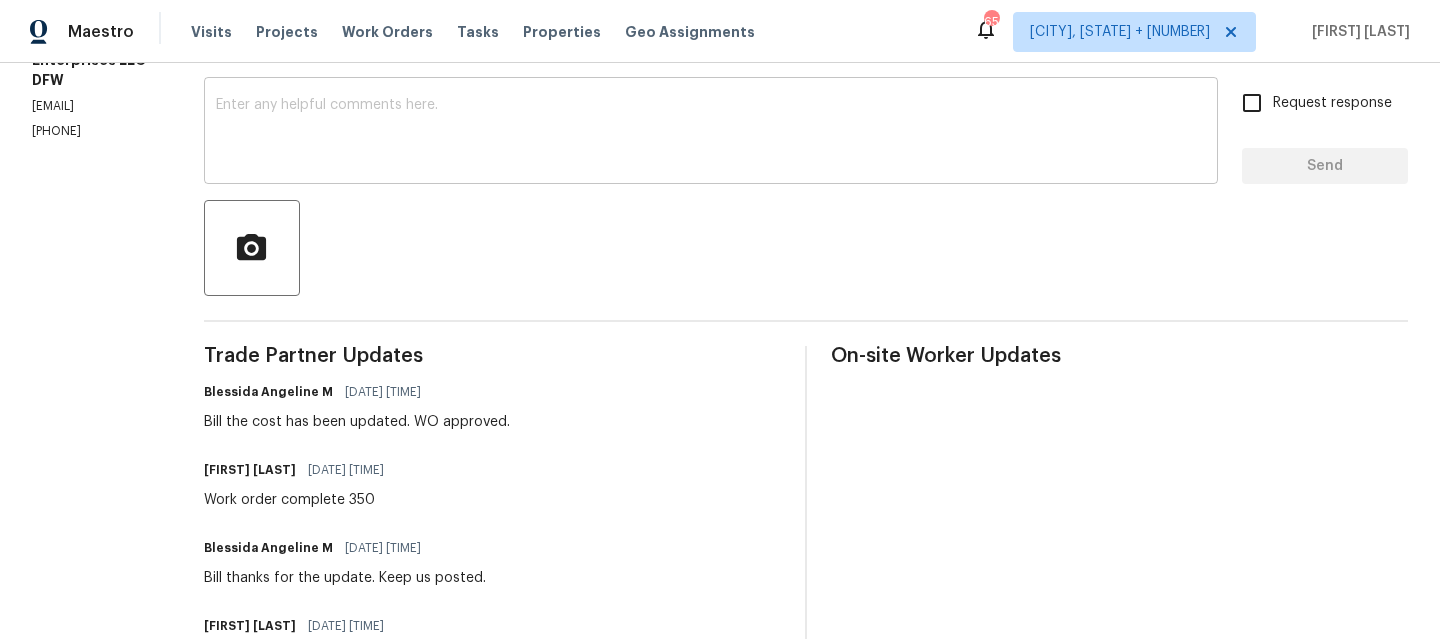 scroll, scrollTop: 316, scrollLeft: 0, axis: vertical 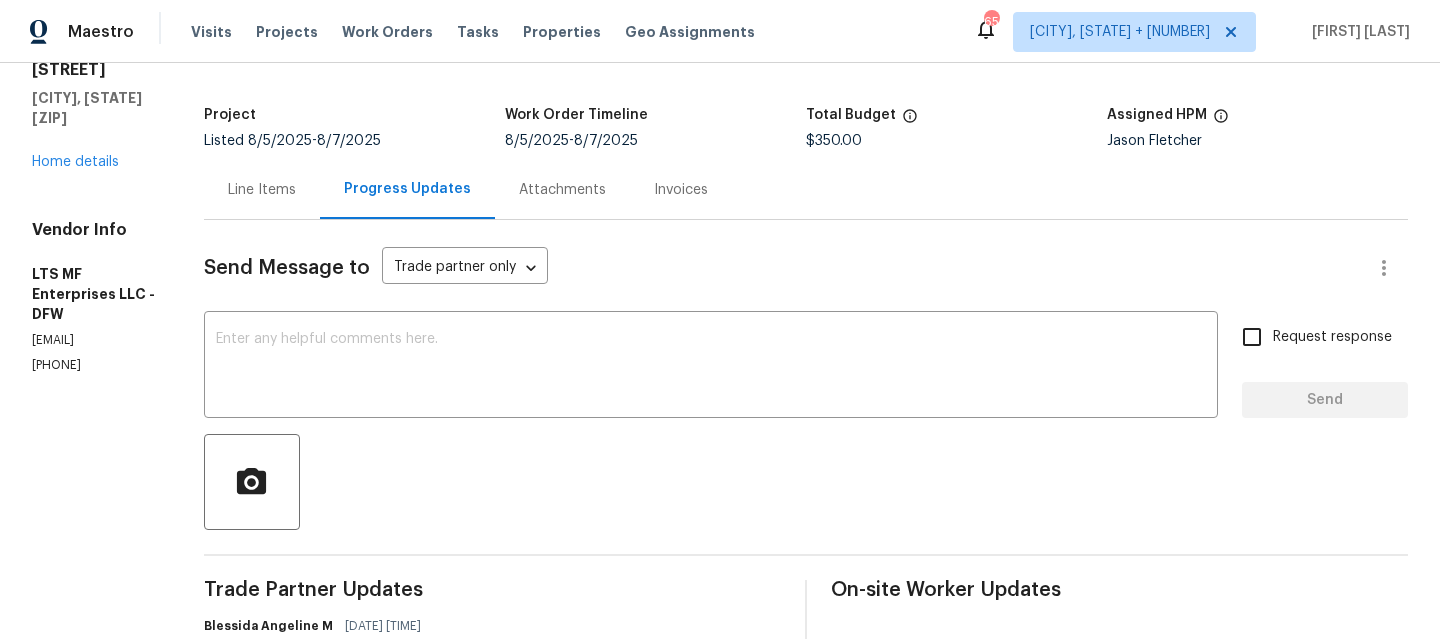 click on "Line Items" at bounding box center (262, 189) 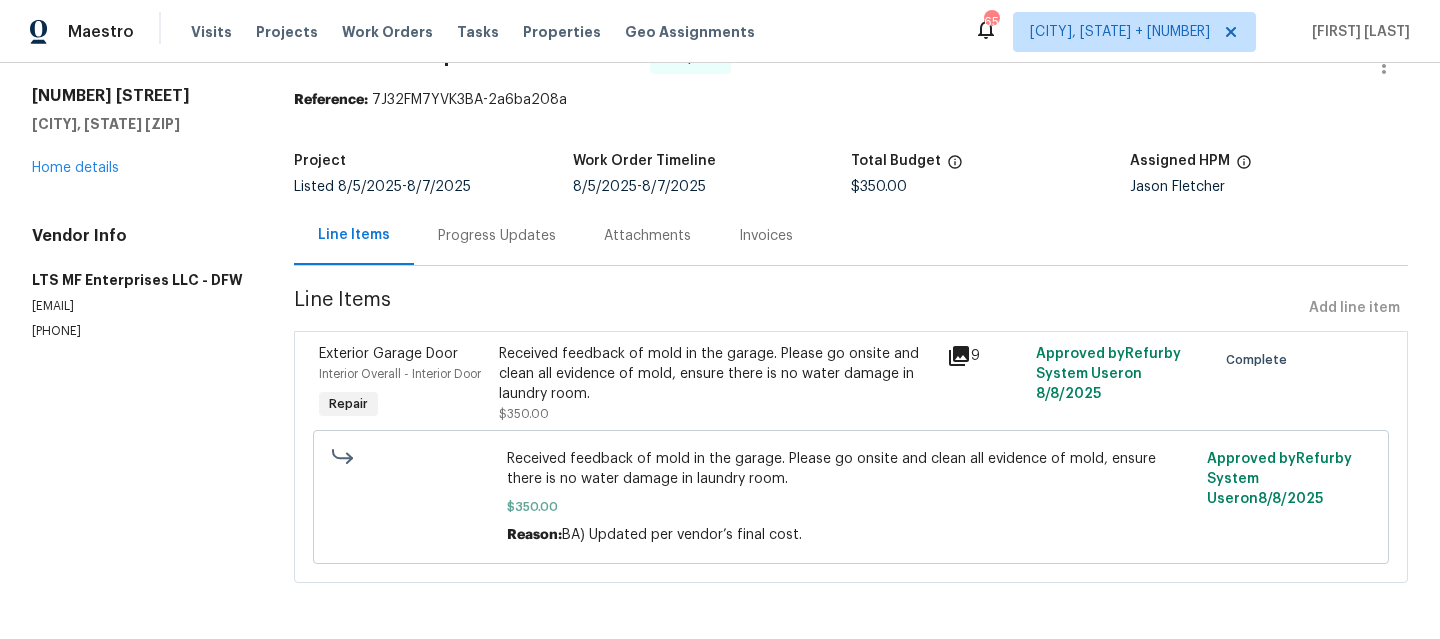 scroll, scrollTop: 89, scrollLeft: 0, axis: vertical 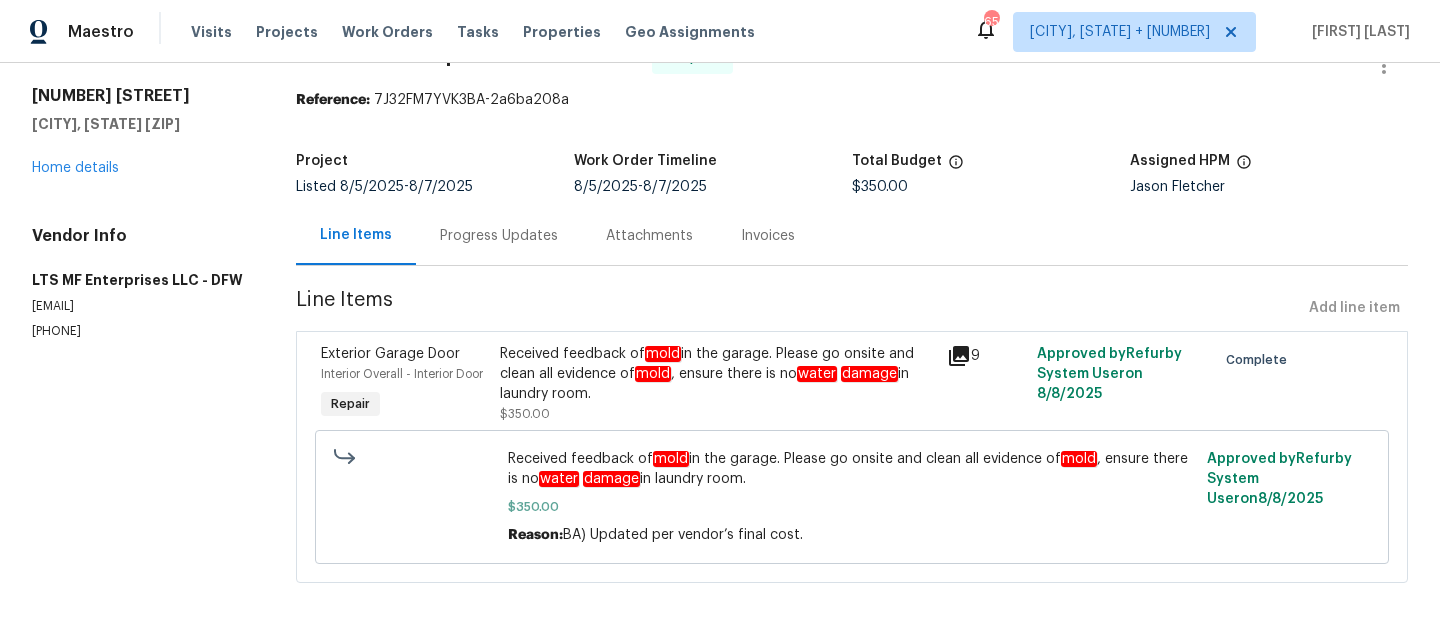click on "Progress Updates" at bounding box center (499, 235) 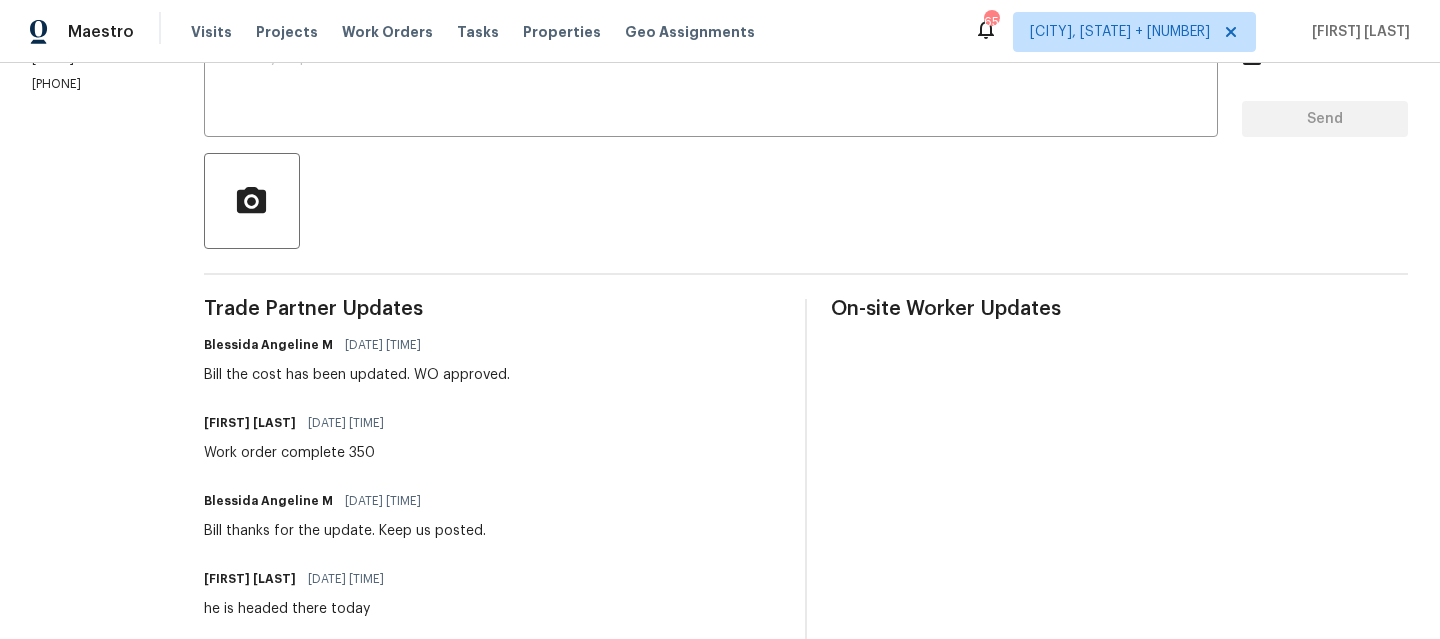 scroll, scrollTop: 0, scrollLeft: 0, axis: both 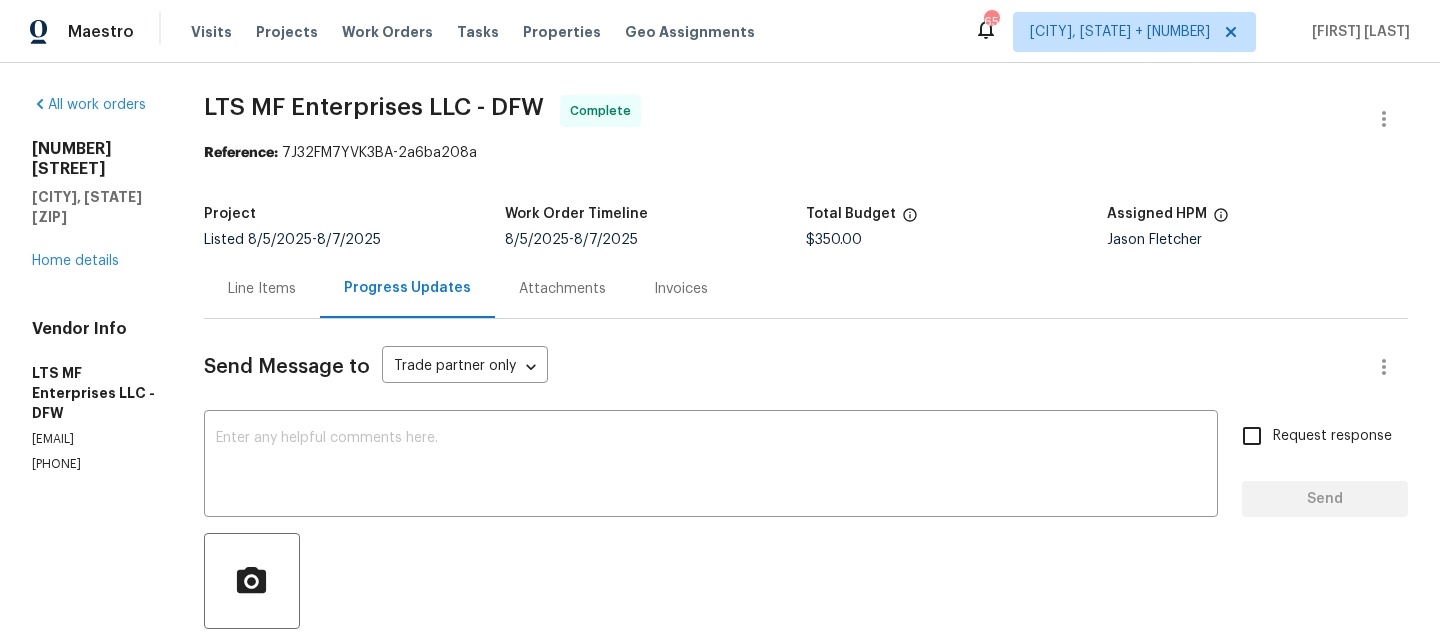 click on "Line Items" at bounding box center (262, 288) 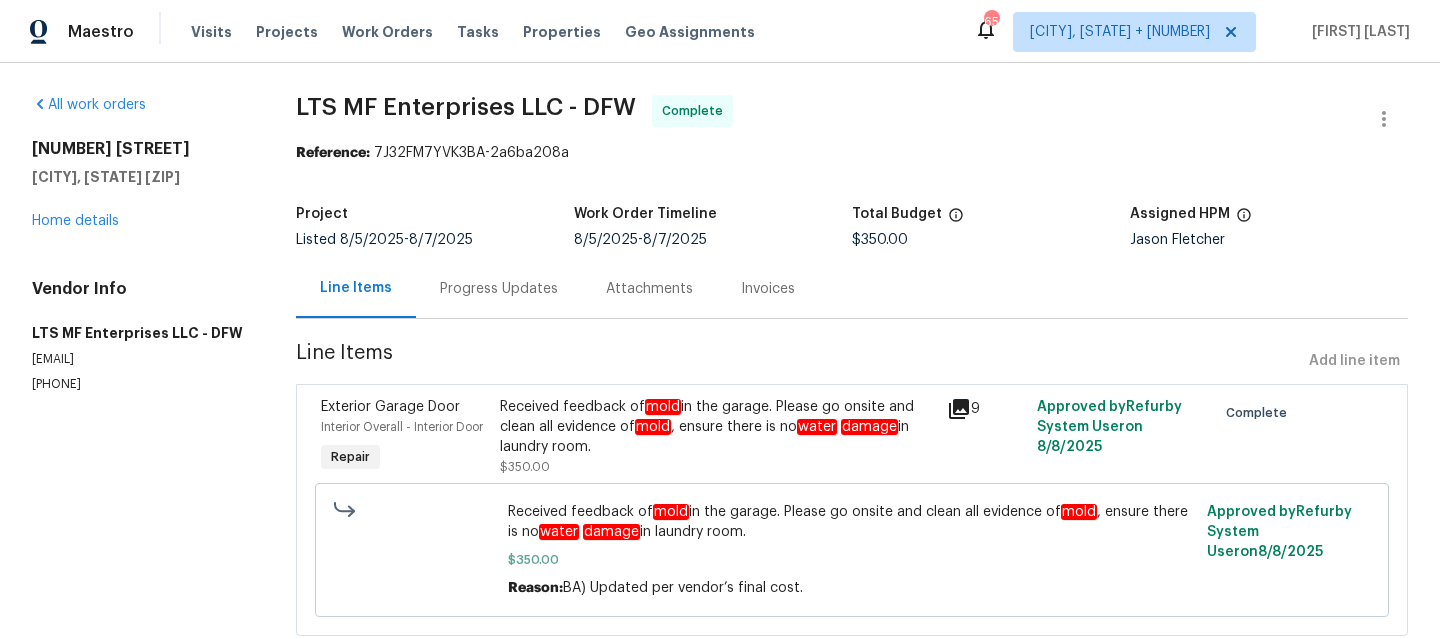 scroll, scrollTop: 89, scrollLeft: 0, axis: vertical 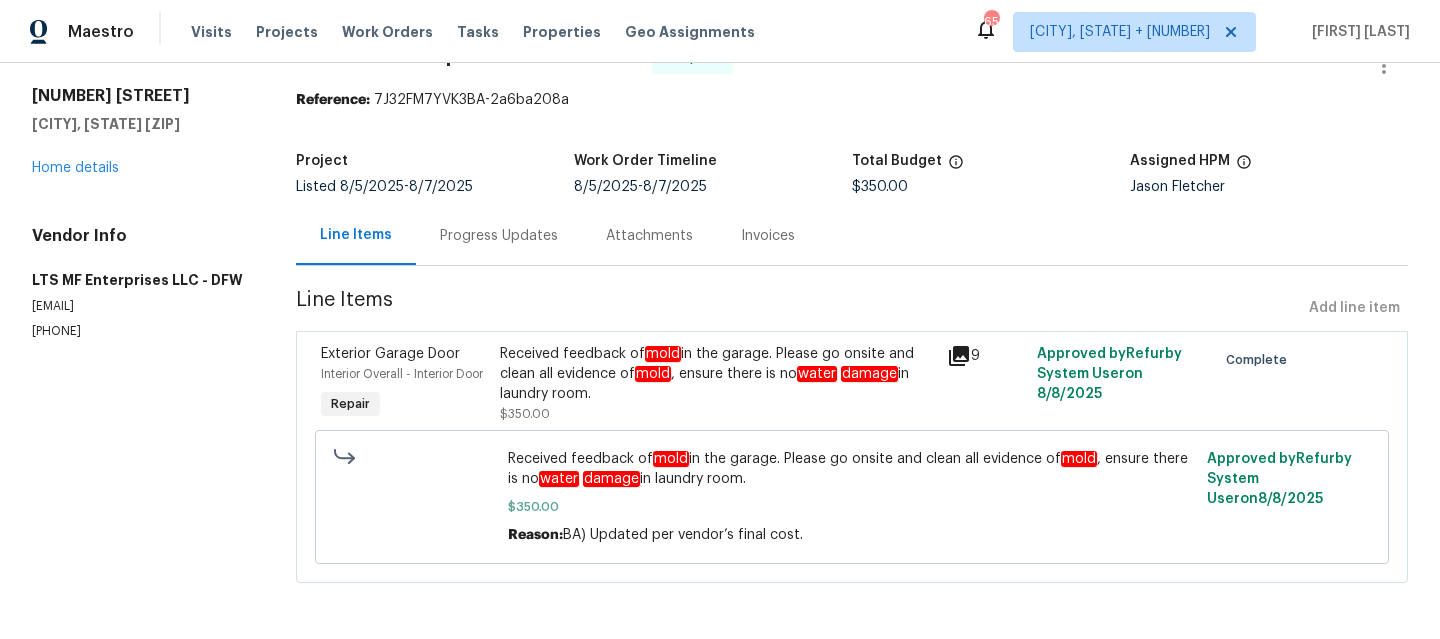 click on "Progress Updates" at bounding box center [499, 236] 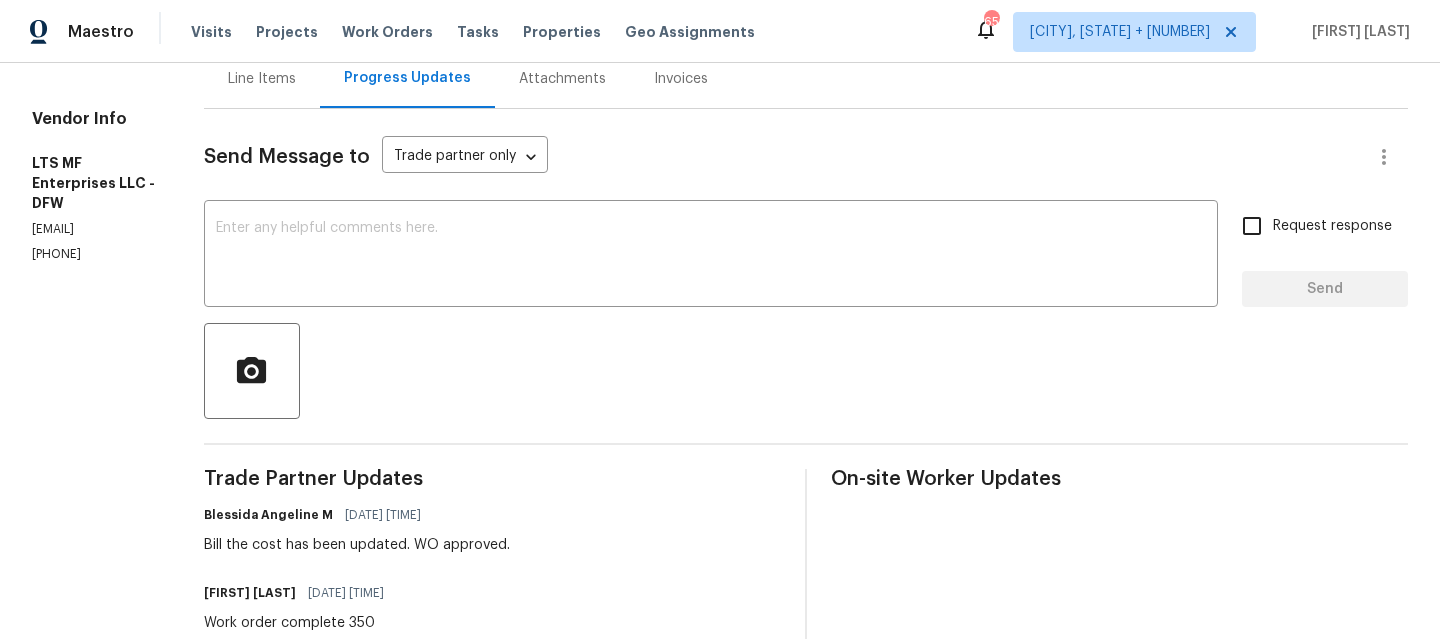 scroll, scrollTop: 0, scrollLeft: 0, axis: both 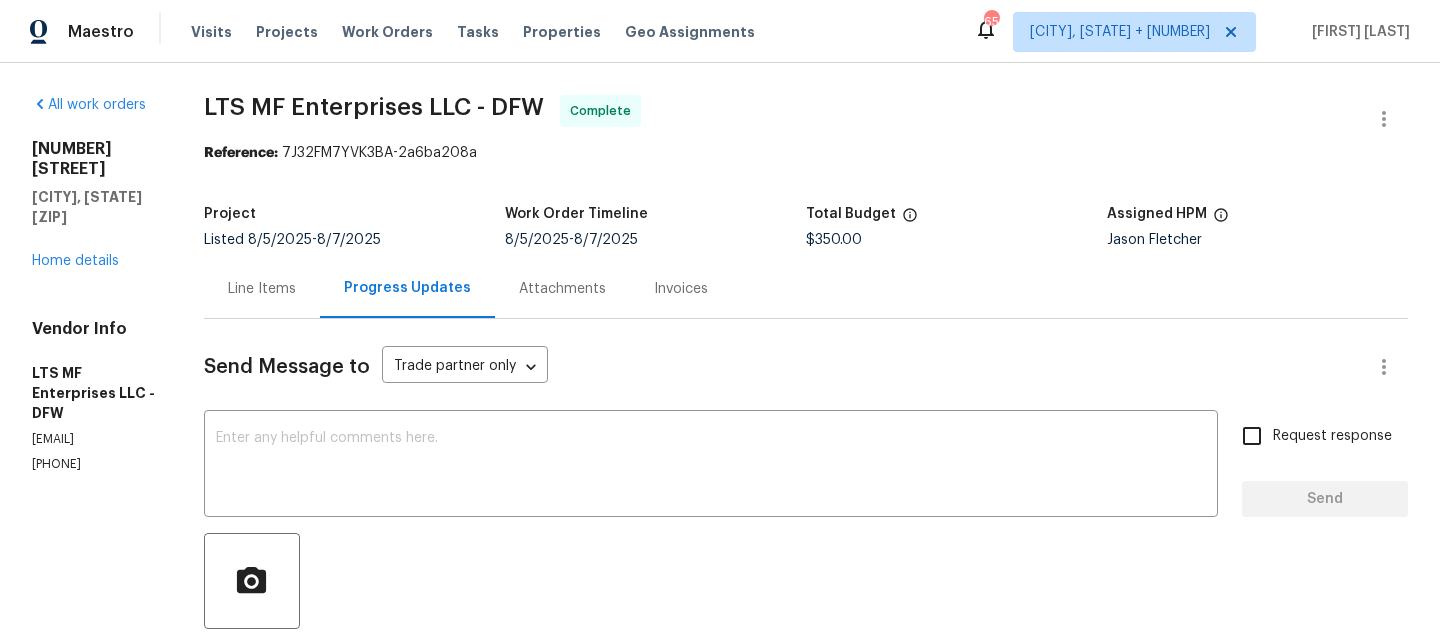 click on "Line Items" at bounding box center [262, 289] 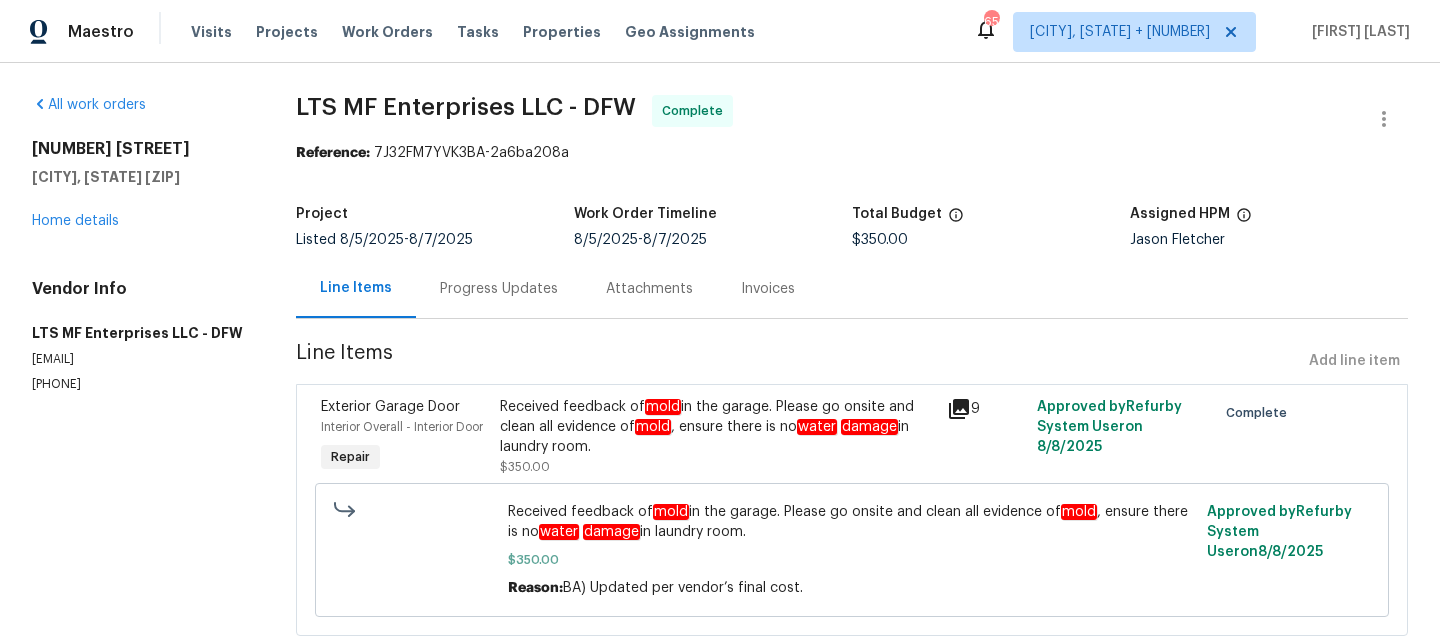 click on "Progress Updates" at bounding box center (499, 289) 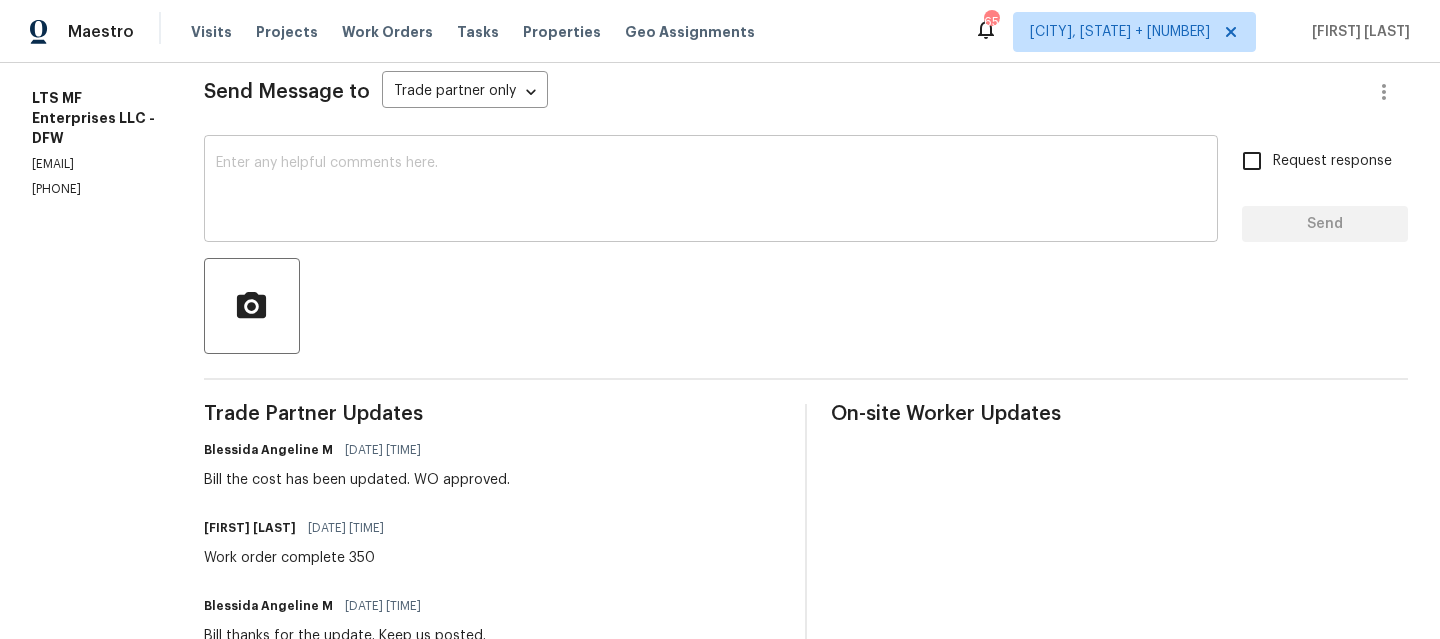 scroll, scrollTop: 0, scrollLeft: 0, axis: both 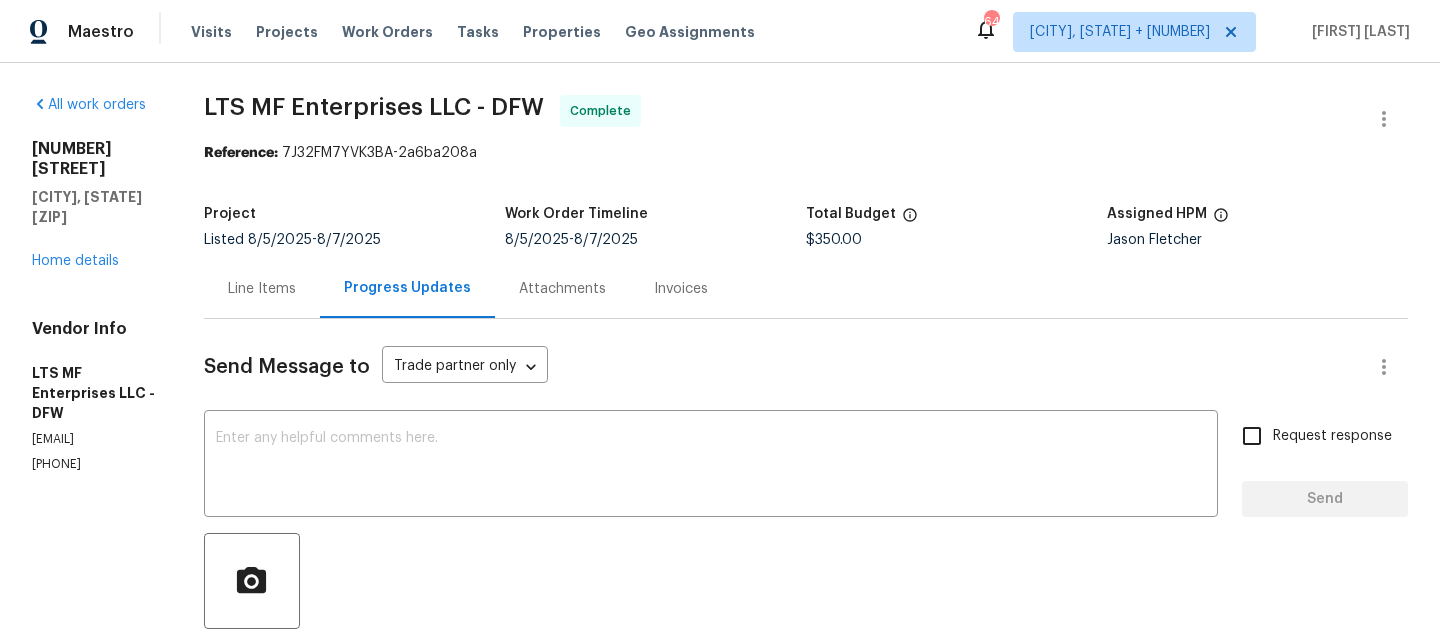 click on "Line Items" at bounding box center [262, 288] 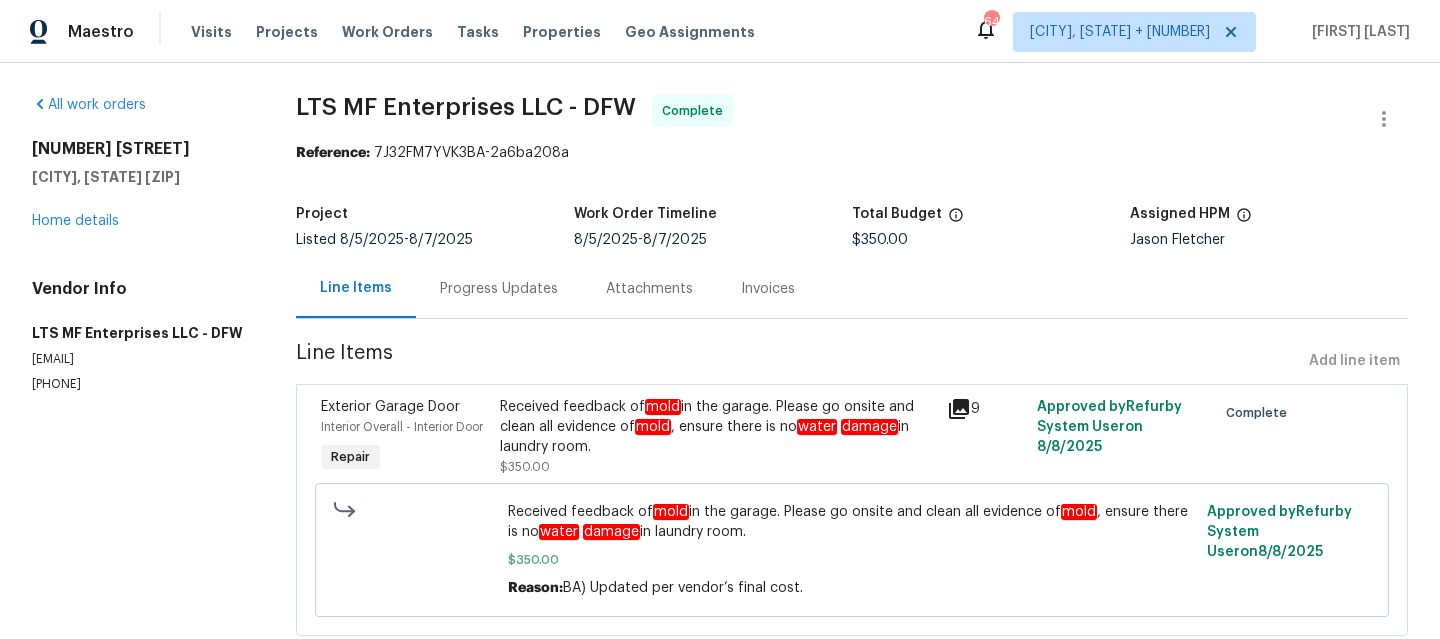 click on "Received feedback of  mold  in the garage. Please go onsite and clean all evidence of  mold , ensure there is no  water   damage  in laundry room." at bounding box center (718, 427) 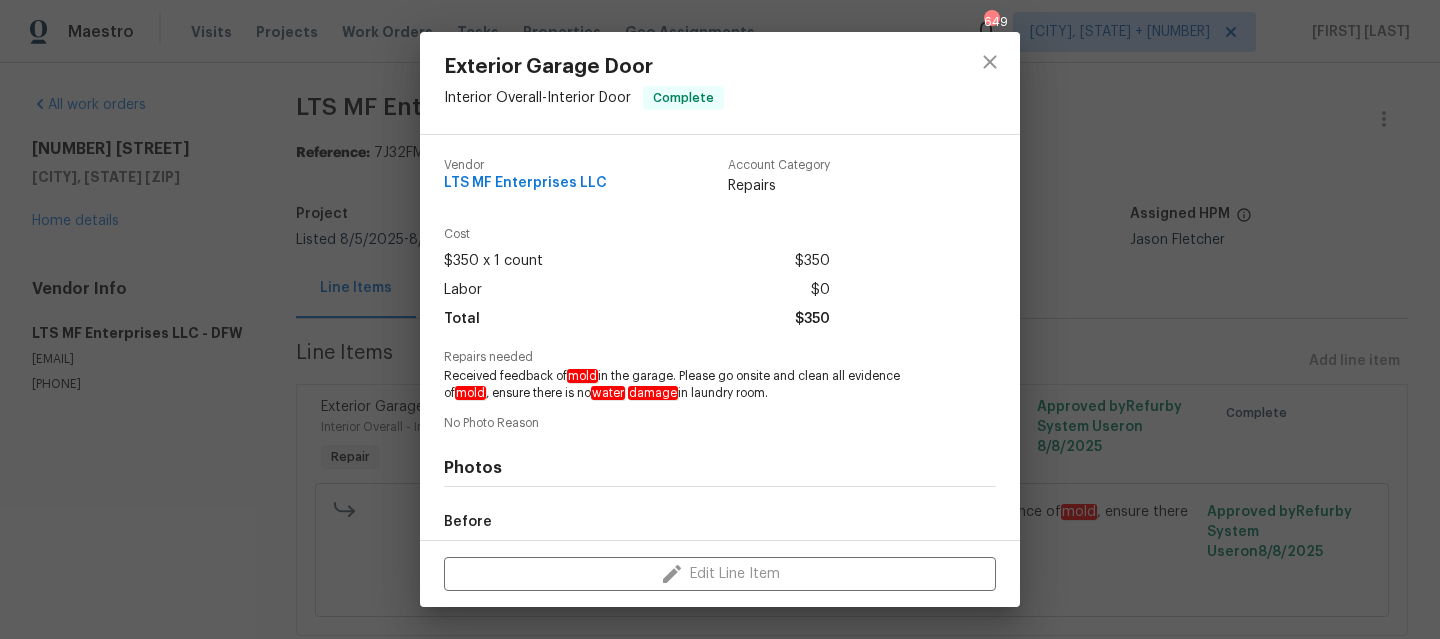 scroll, scrollTop: 231, scrollLeft: 0, axis: vertical 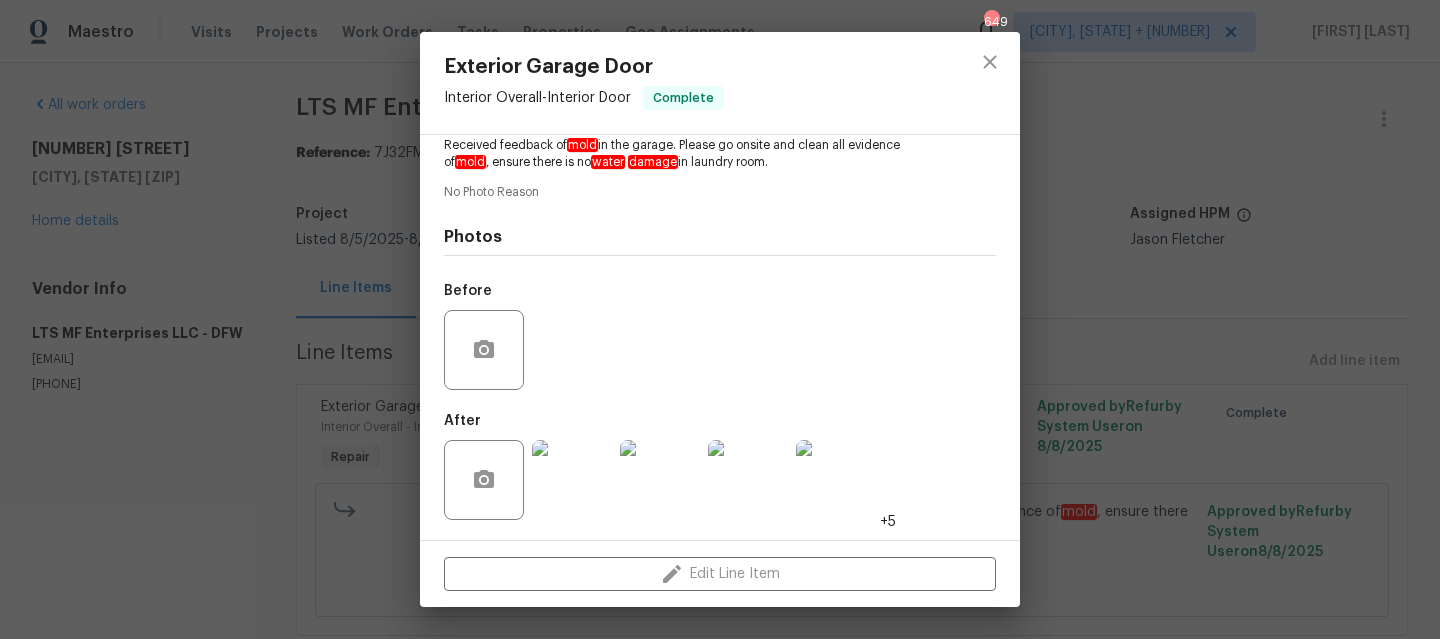 click at bounding box center (572, 480) 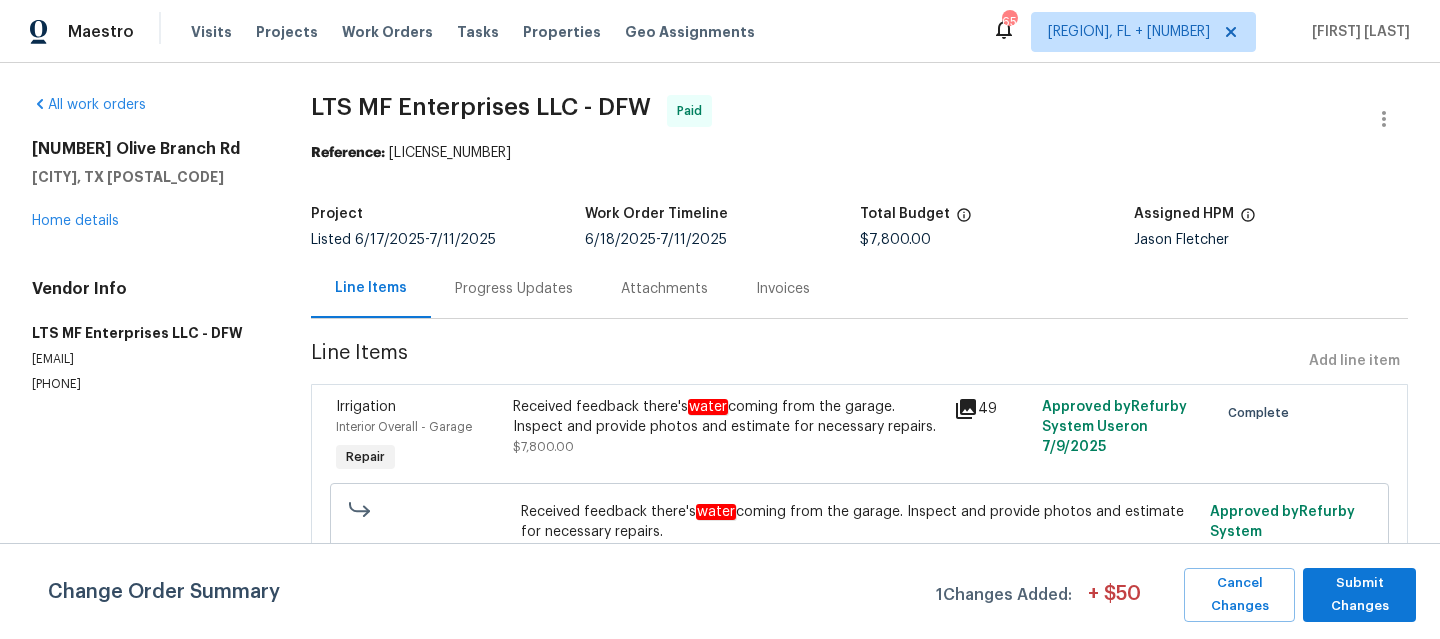 scroll, scrollTop: 0, scrollLeft: 0, axis: both 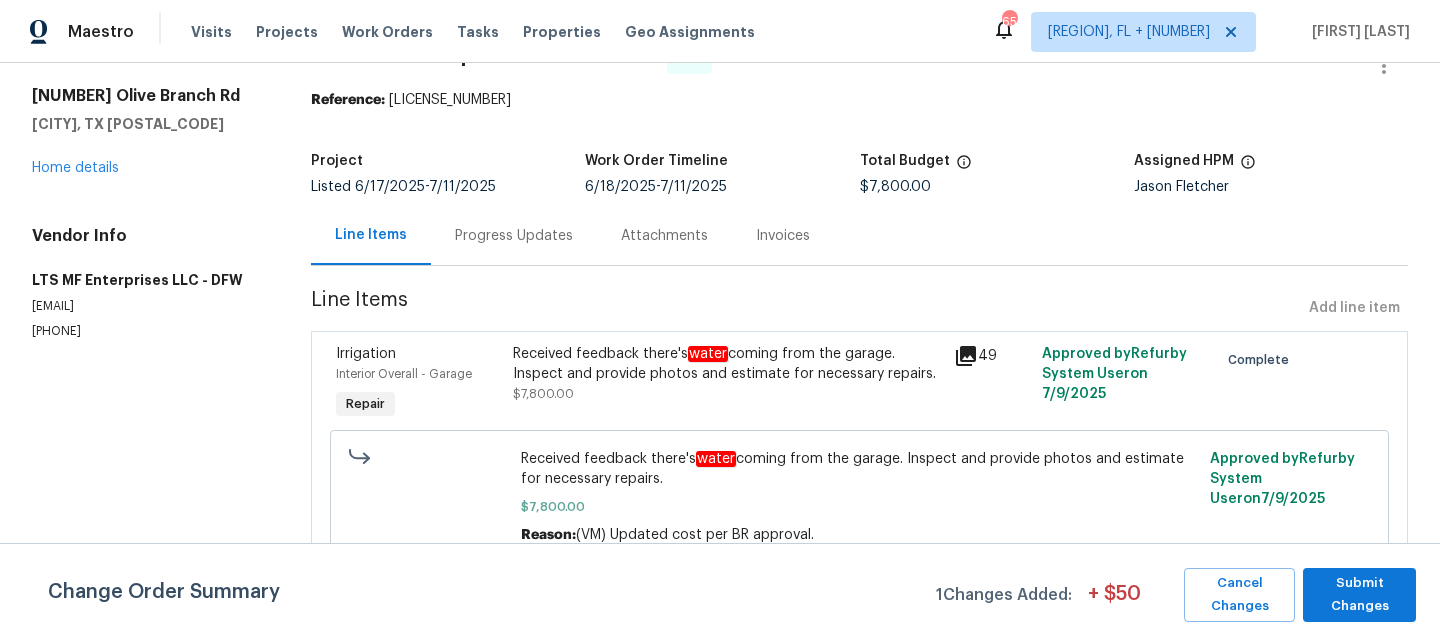 click on "Progress Updates" at bounding box center (514, 236) 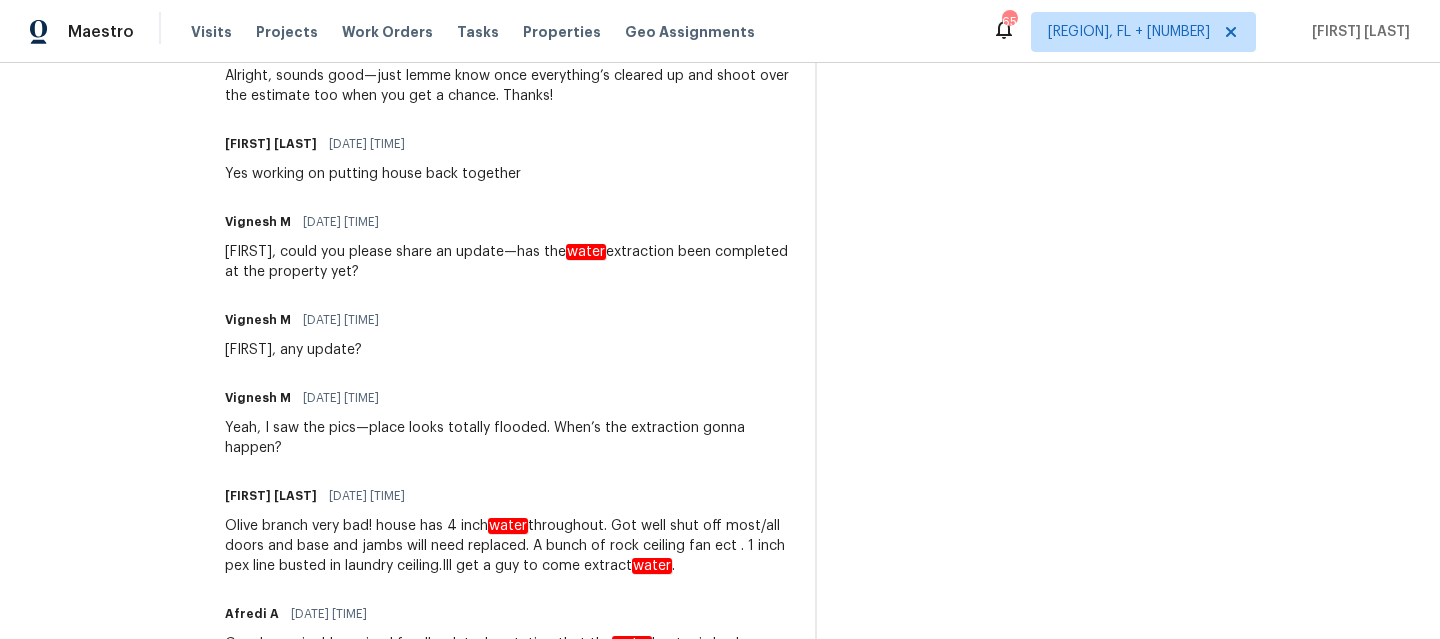 scroll, scrollTop: 2227, scrollLeft: 0, axis: vertical 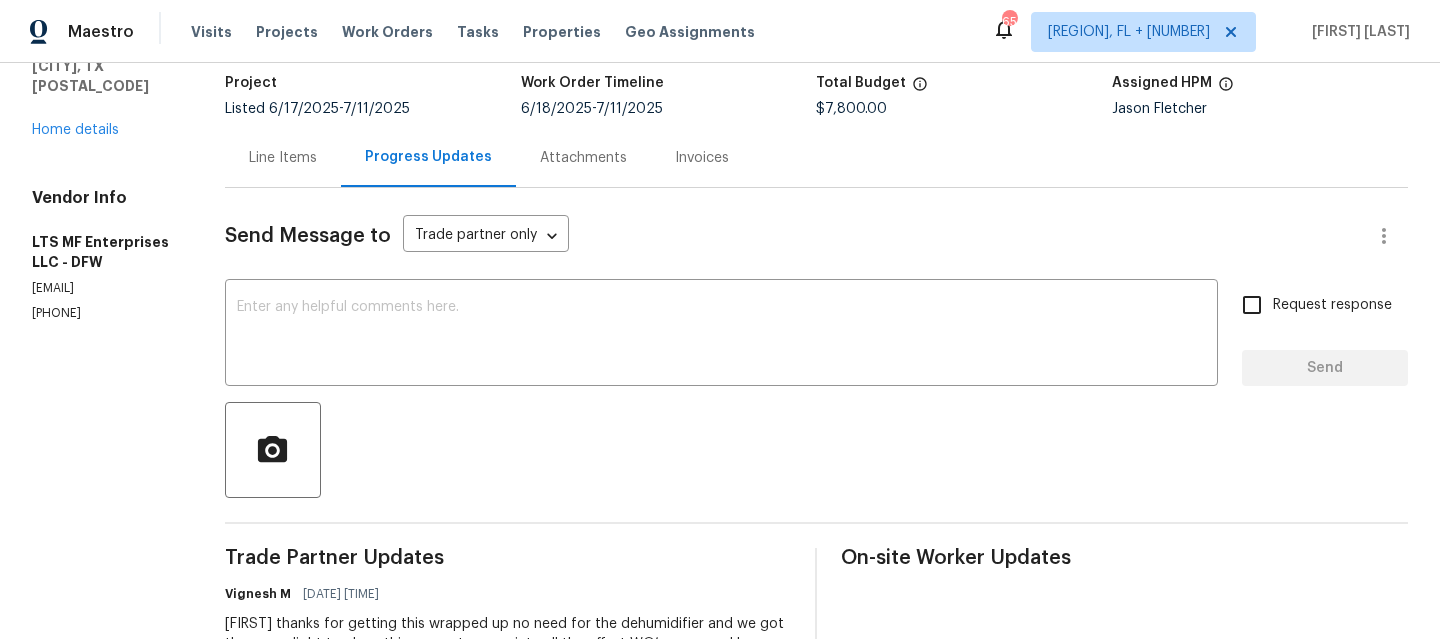 click on "Line Items" at bounding box center [283, 158] 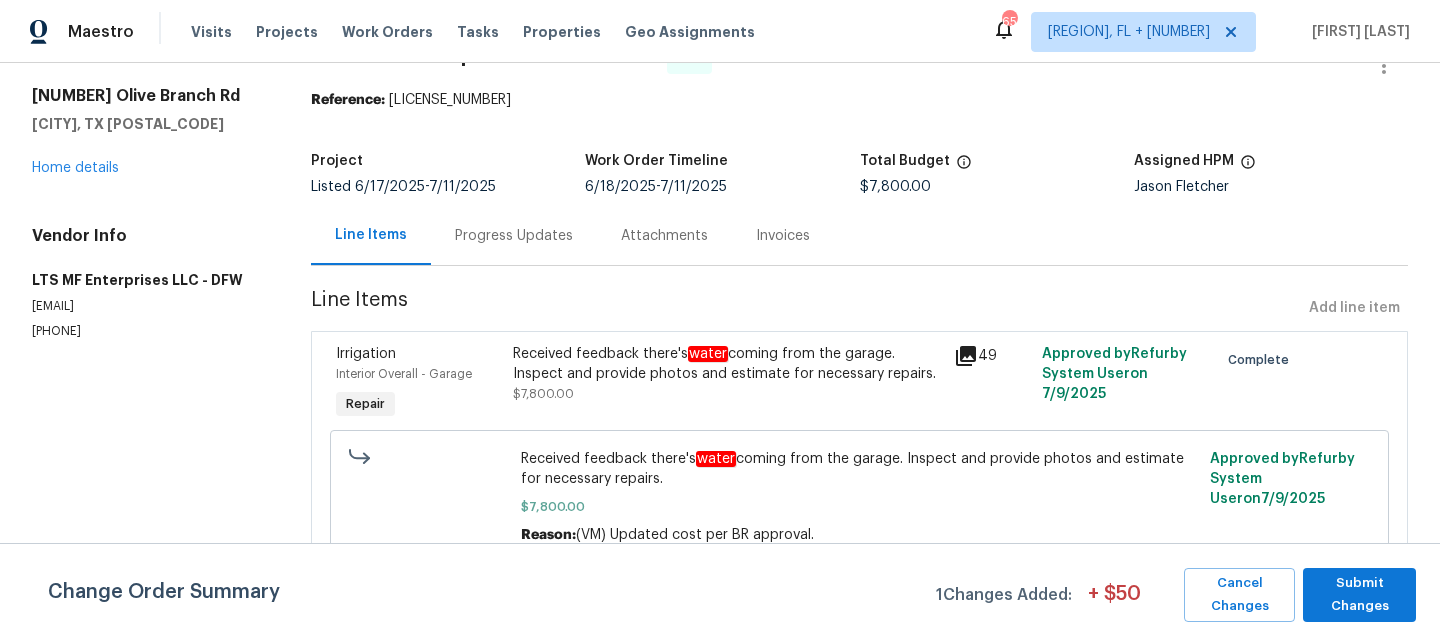 scroll, scrollTop: 69, scrollLeft: 0, axis: vertical 